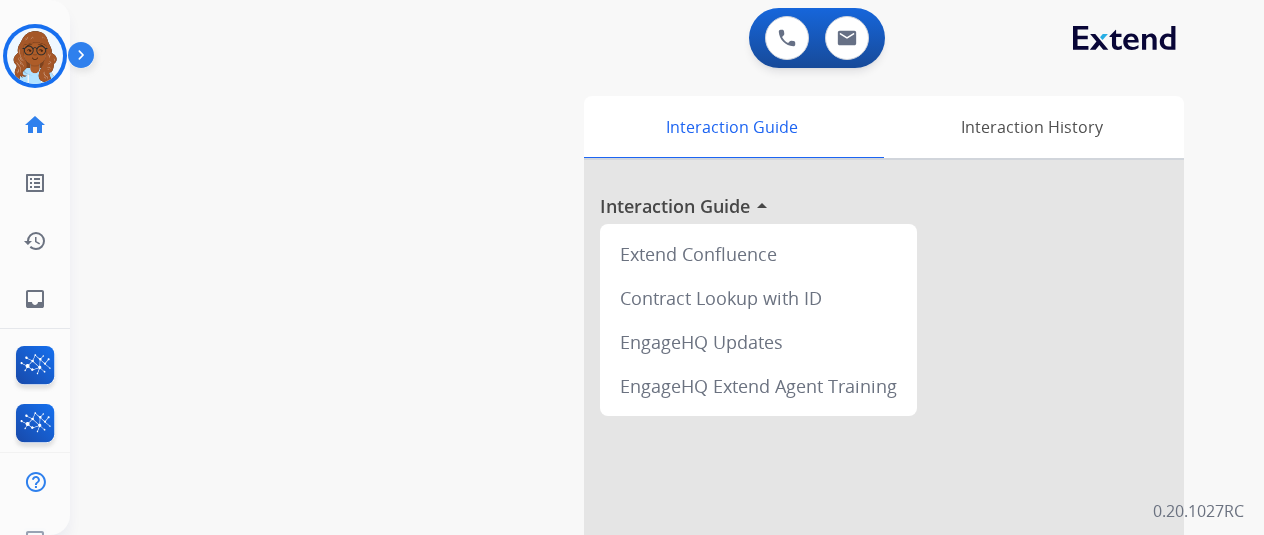 scroll, scrollTop: 0, scrollLeft: 0, axis: both 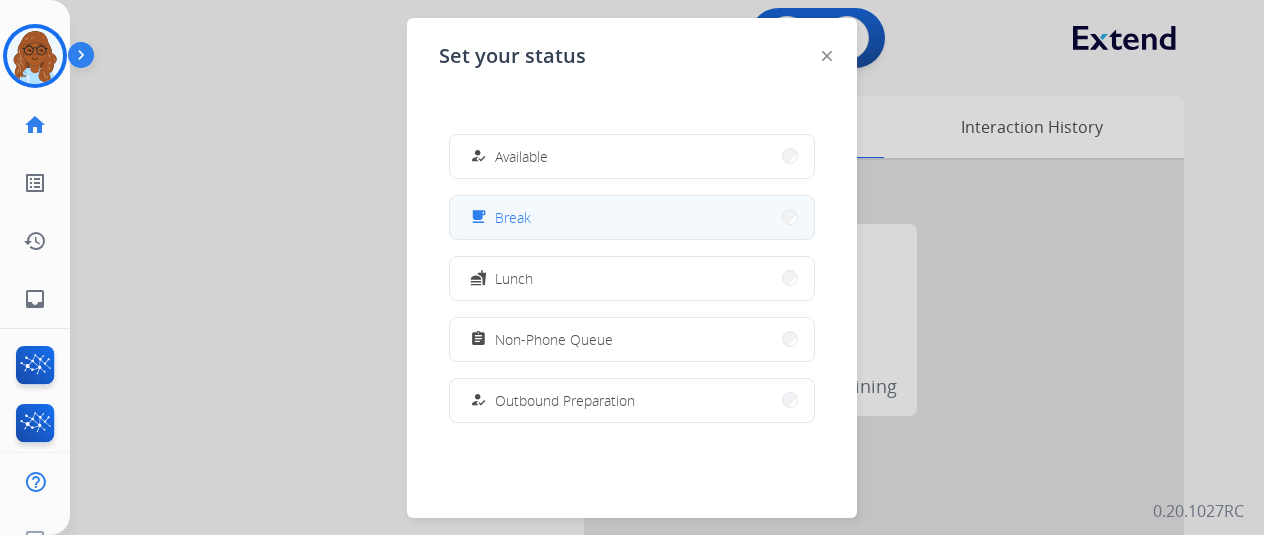 click on "free_breakfast Break" at bounding box center (498, 217) 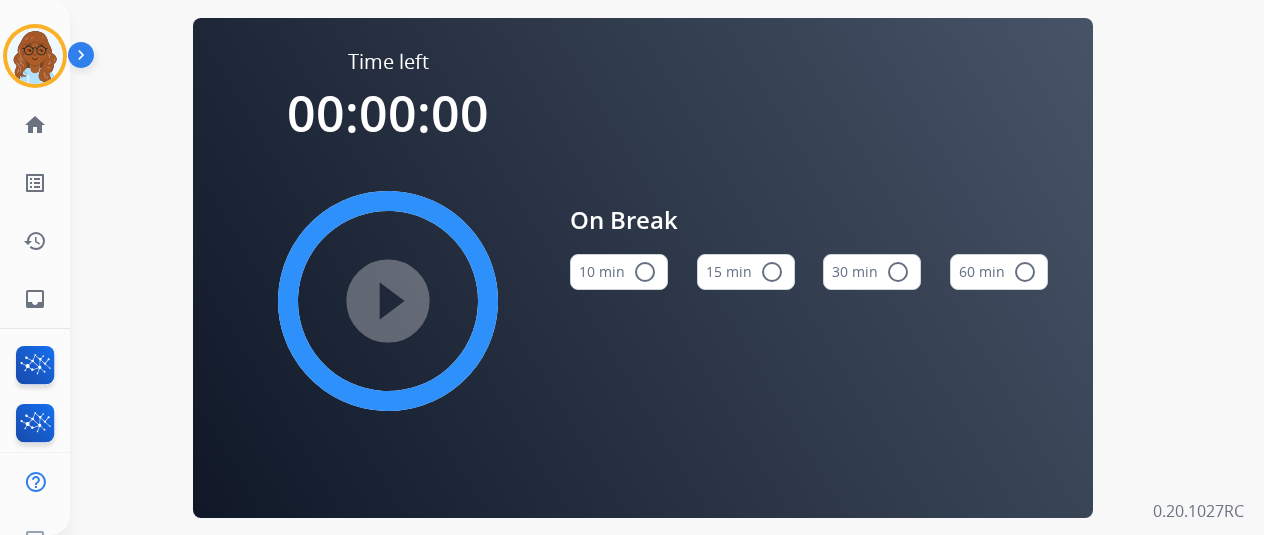 click on "15 min  radio_button_unchecked" at bounding box center (746, 272) 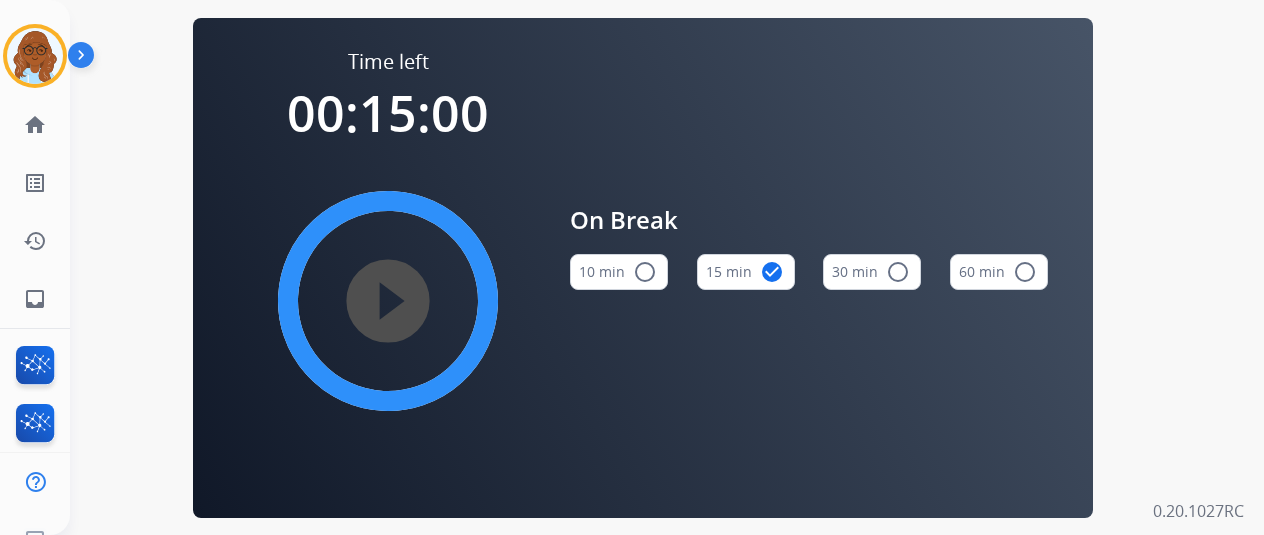 type 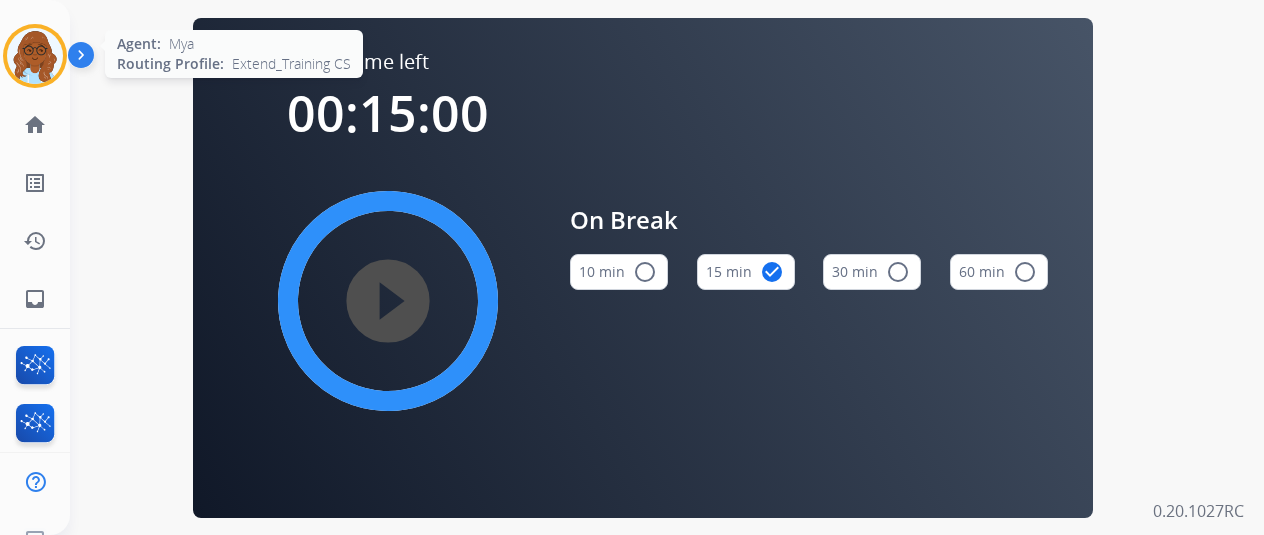click at bounding box center [35, 56] 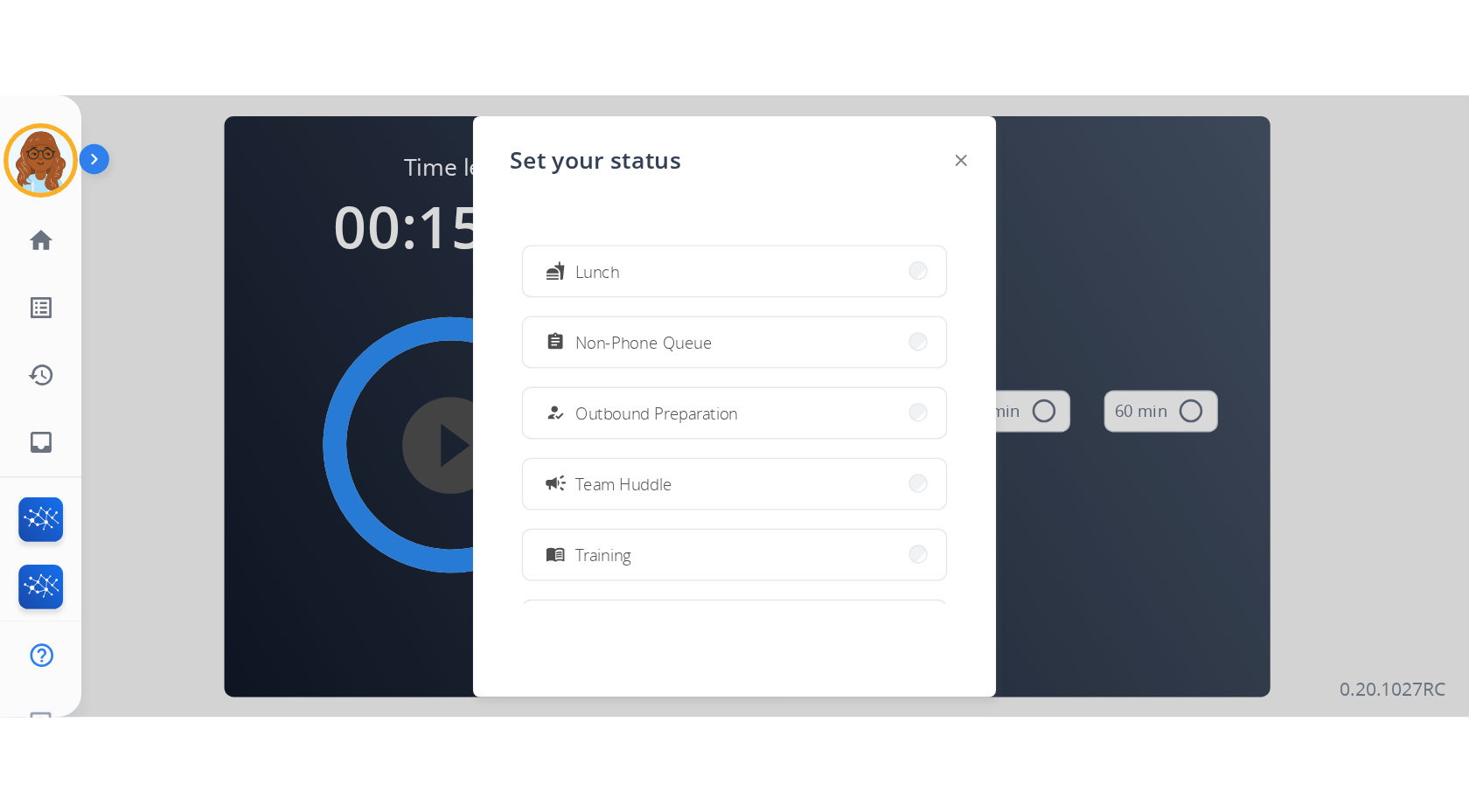 scroll, scrollTop: 169, scrollLeft: 0, axis: vertical 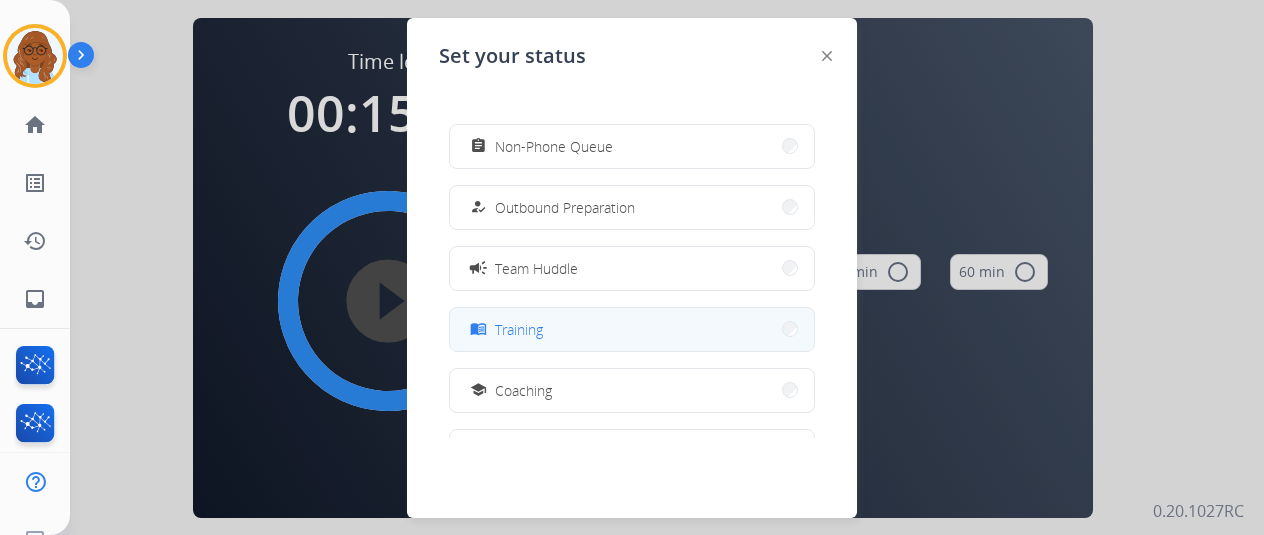 click on "menu_book Training" at bounding box center [632, 329] 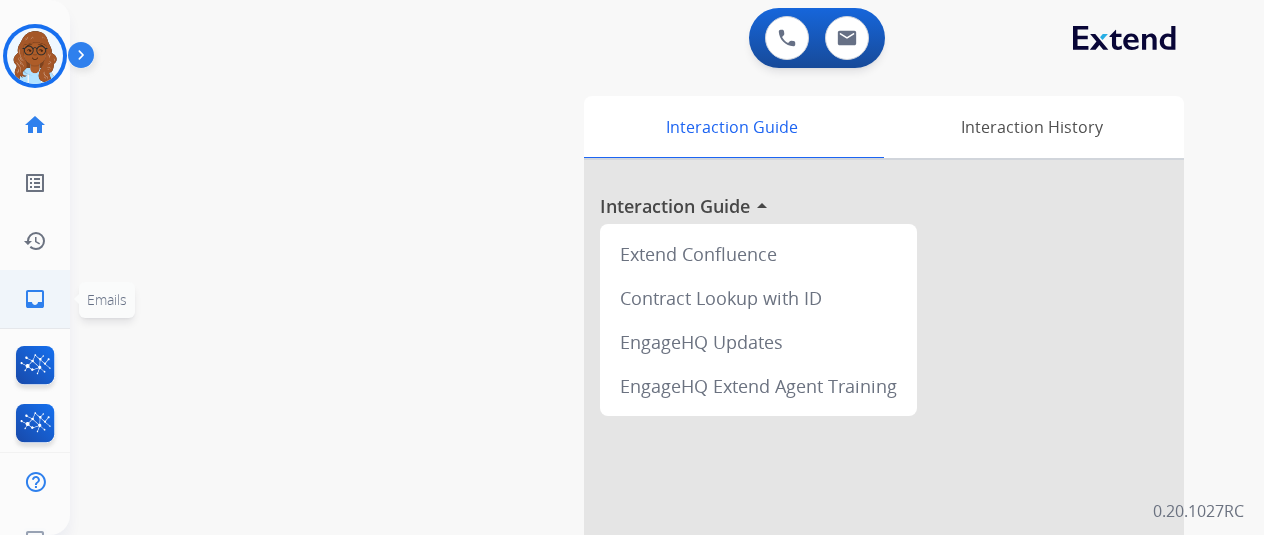 click on "inbox  Emails" 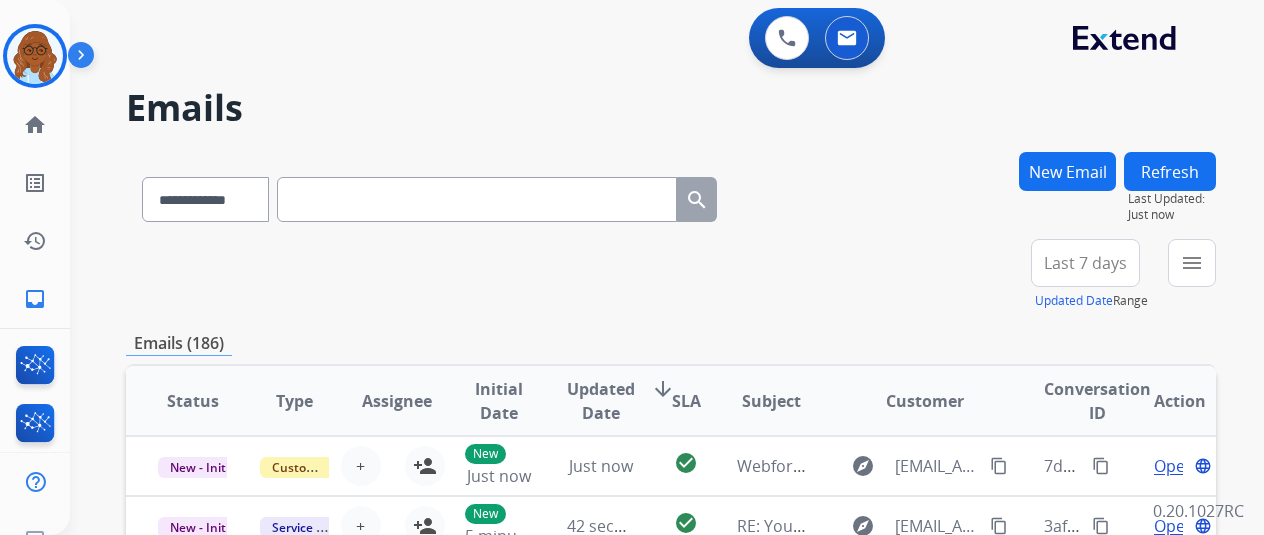 click on "Last 7 days" at bounding box center [1085, 263] 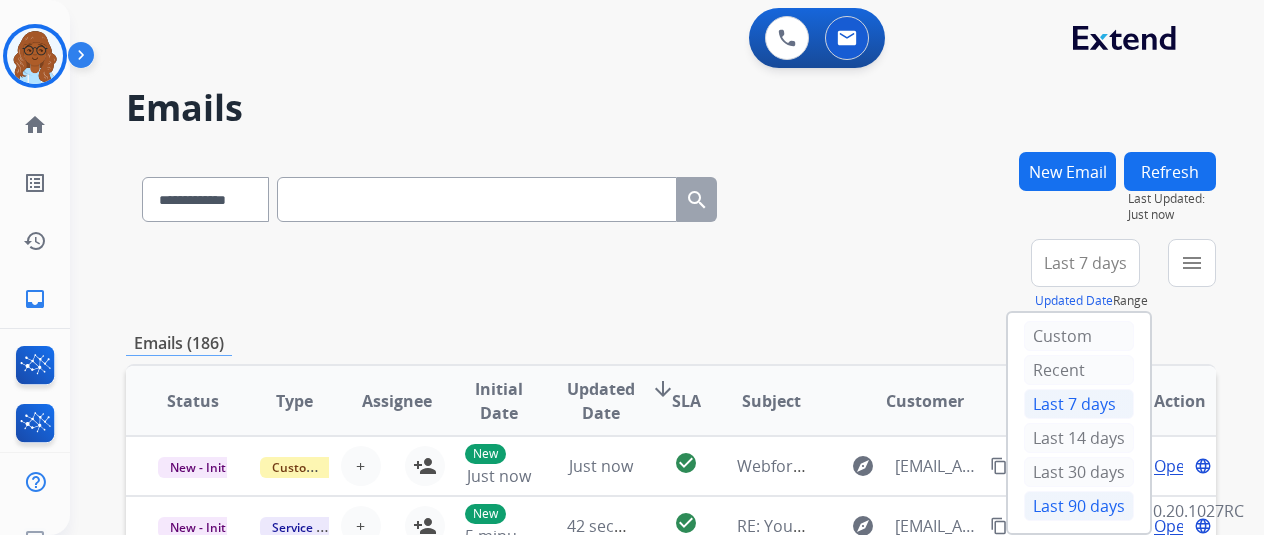 click on "Last 90 days" at bounding box center (1079, 506) 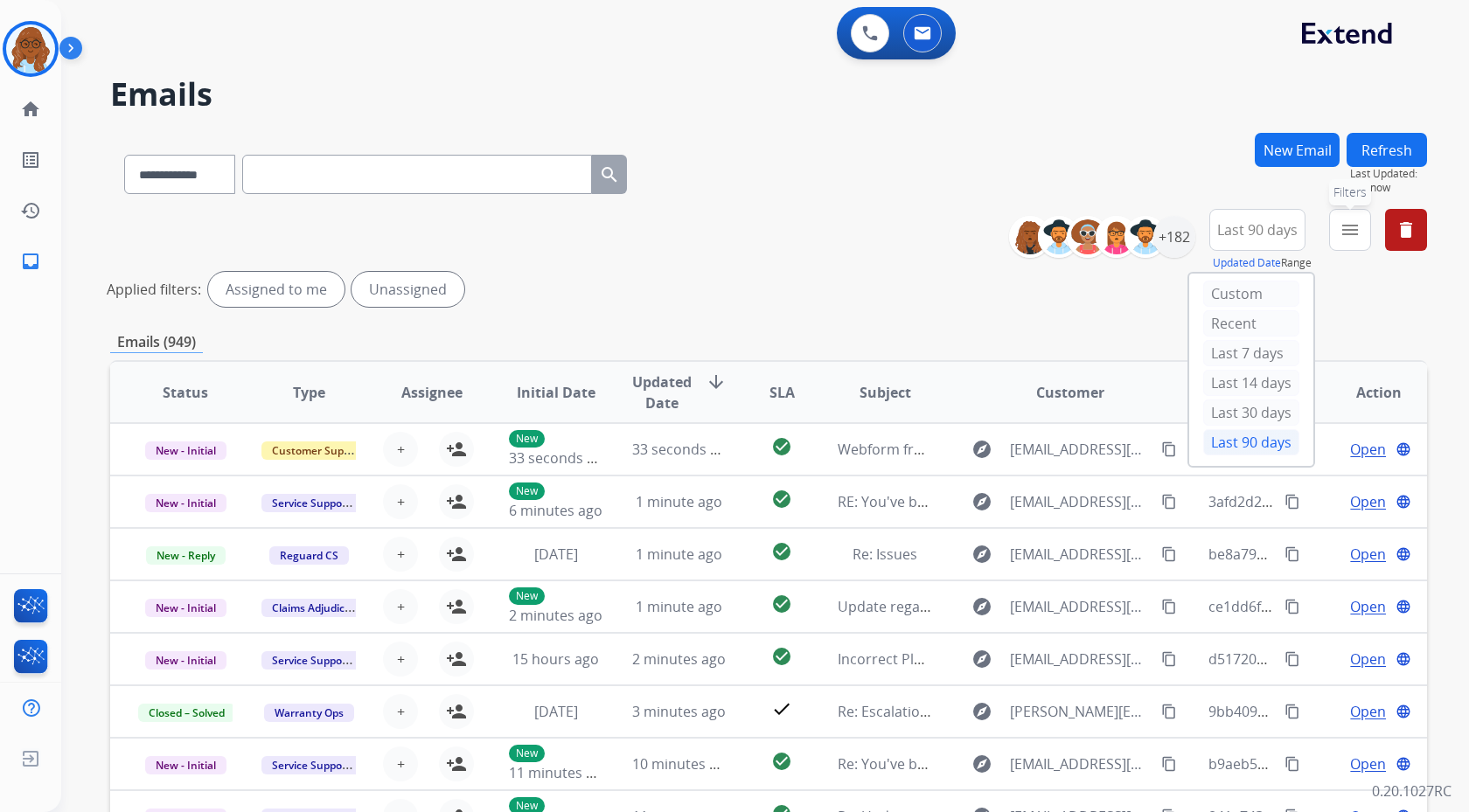 click on "menu" at bounding box center [1350, 230] 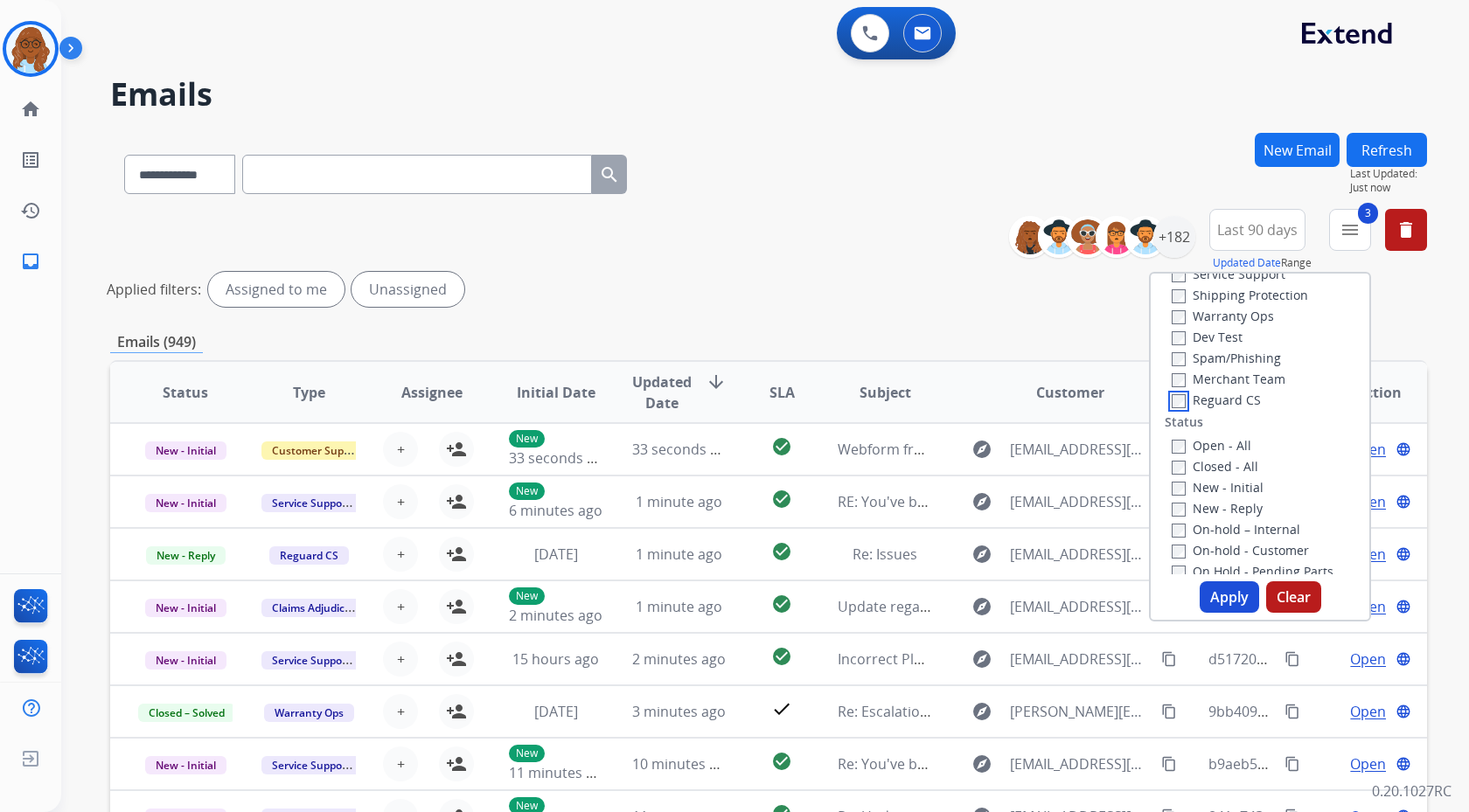 scroll, scrollTop: 106, scrollLeft: 0, axis: vertical 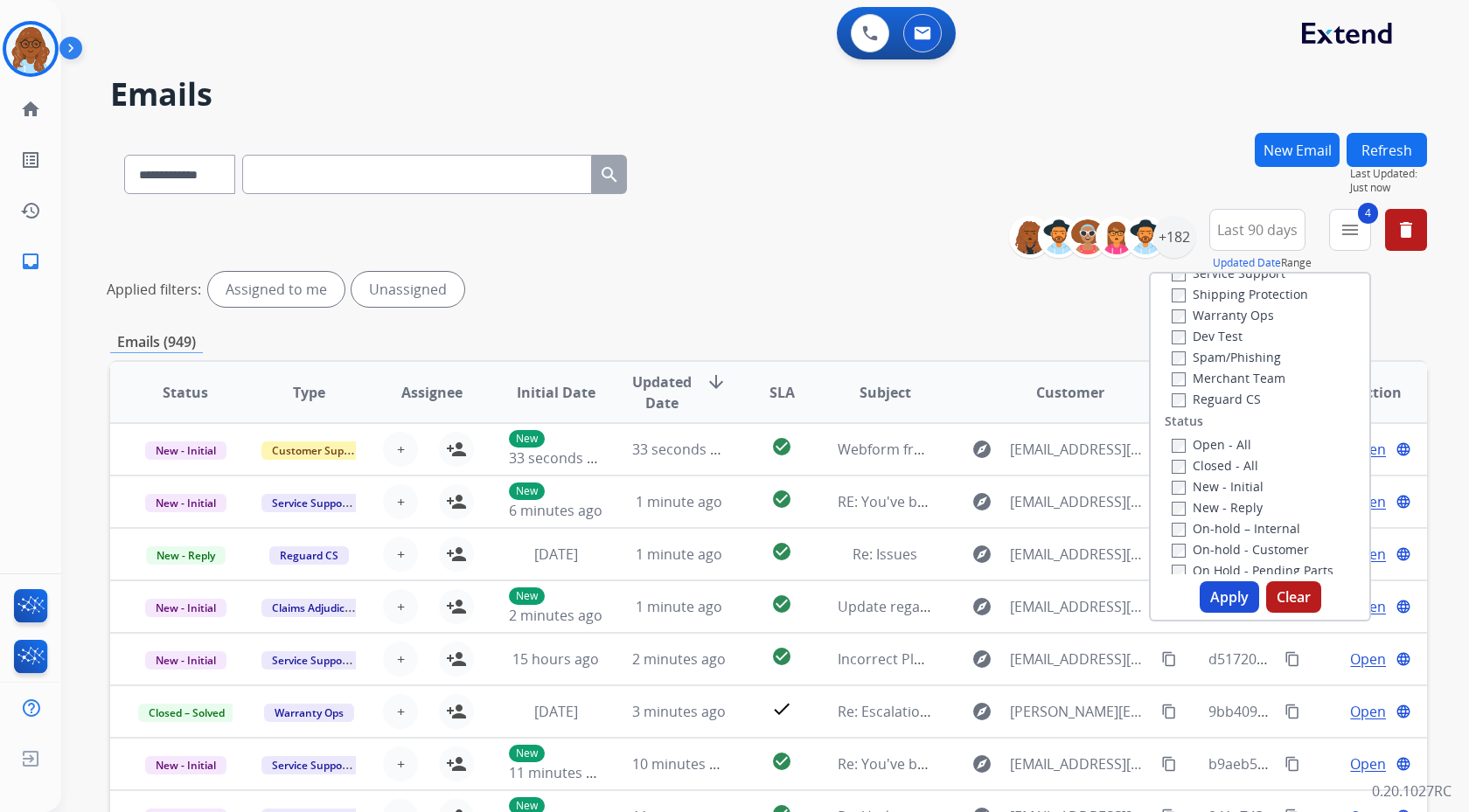 click on "Apply" at bounding box center (1229, 597) 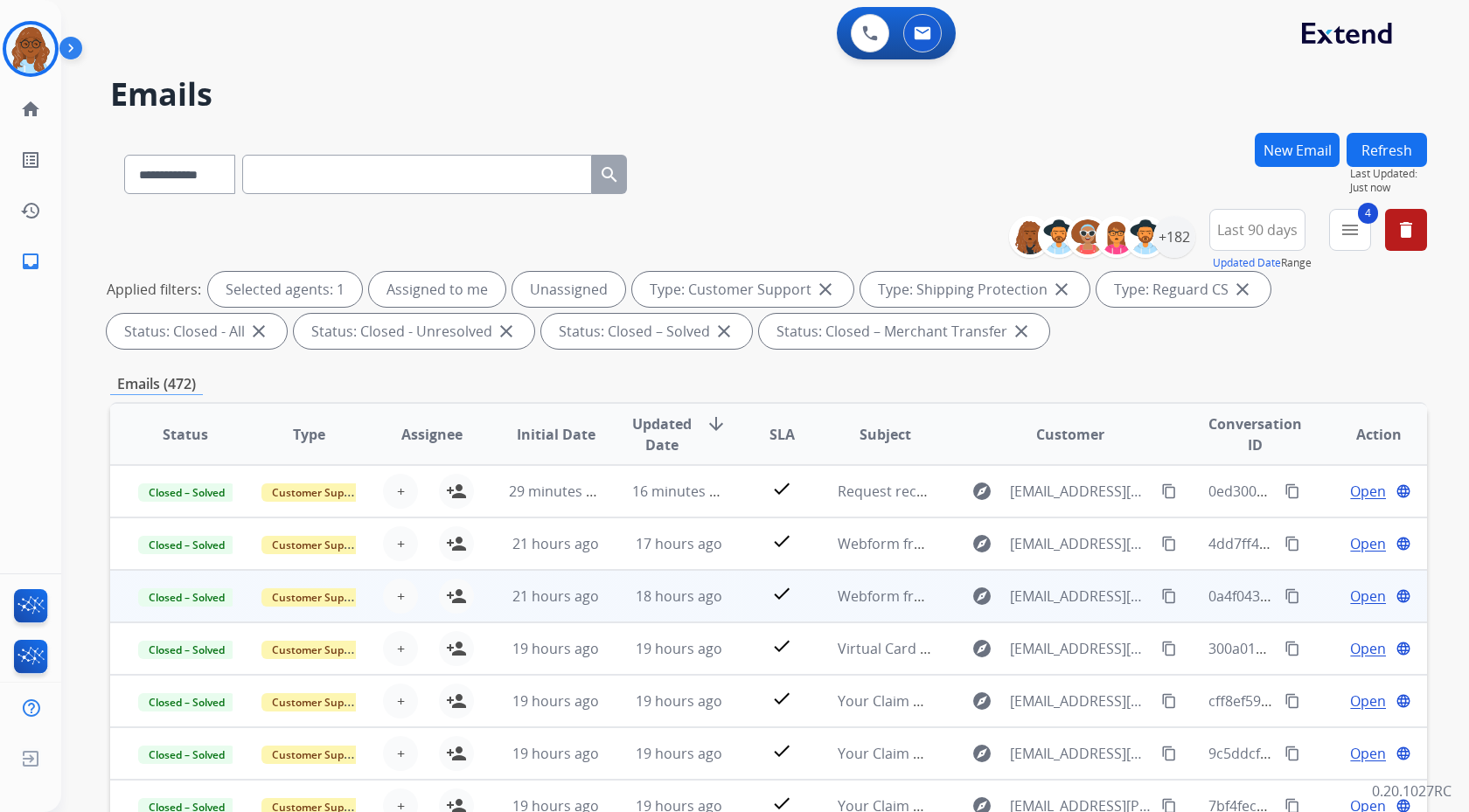 scroll, scrollTop: 2, scrollLeft: 0, axis: vertical 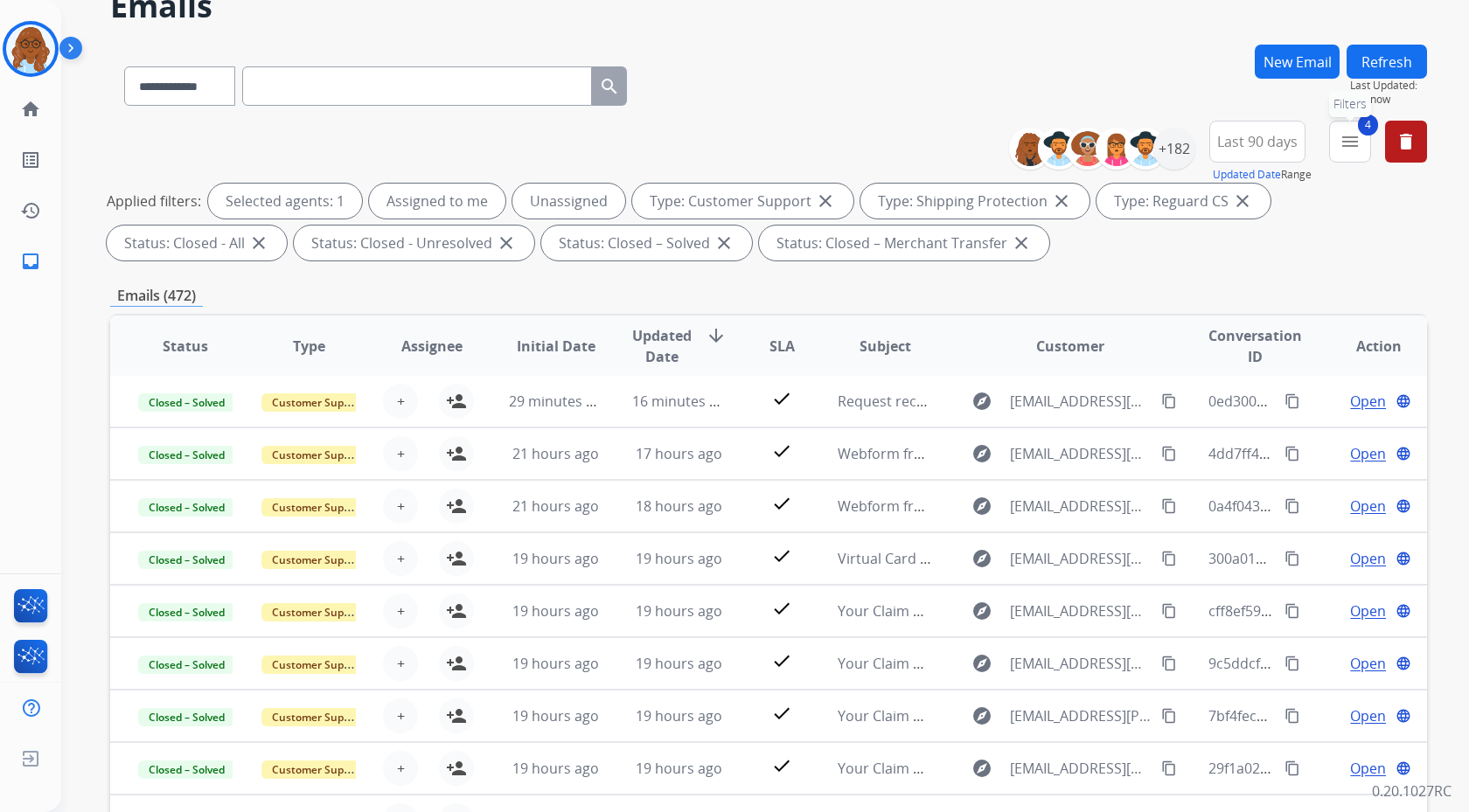 click on "menu" at bounding box center (1350, 142) 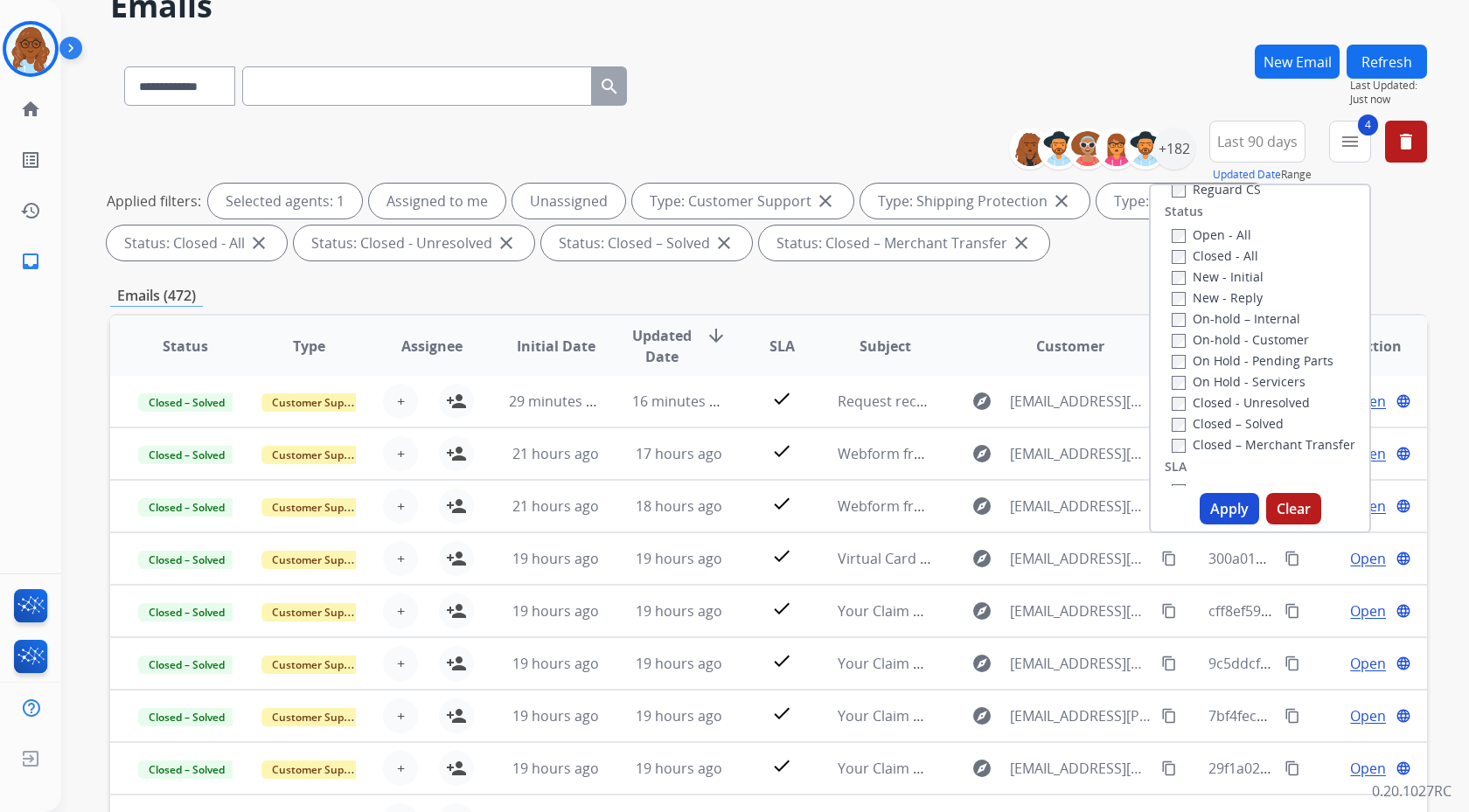 scroll, scrollTop: 226, scrollLeft: 0, axis: vertical 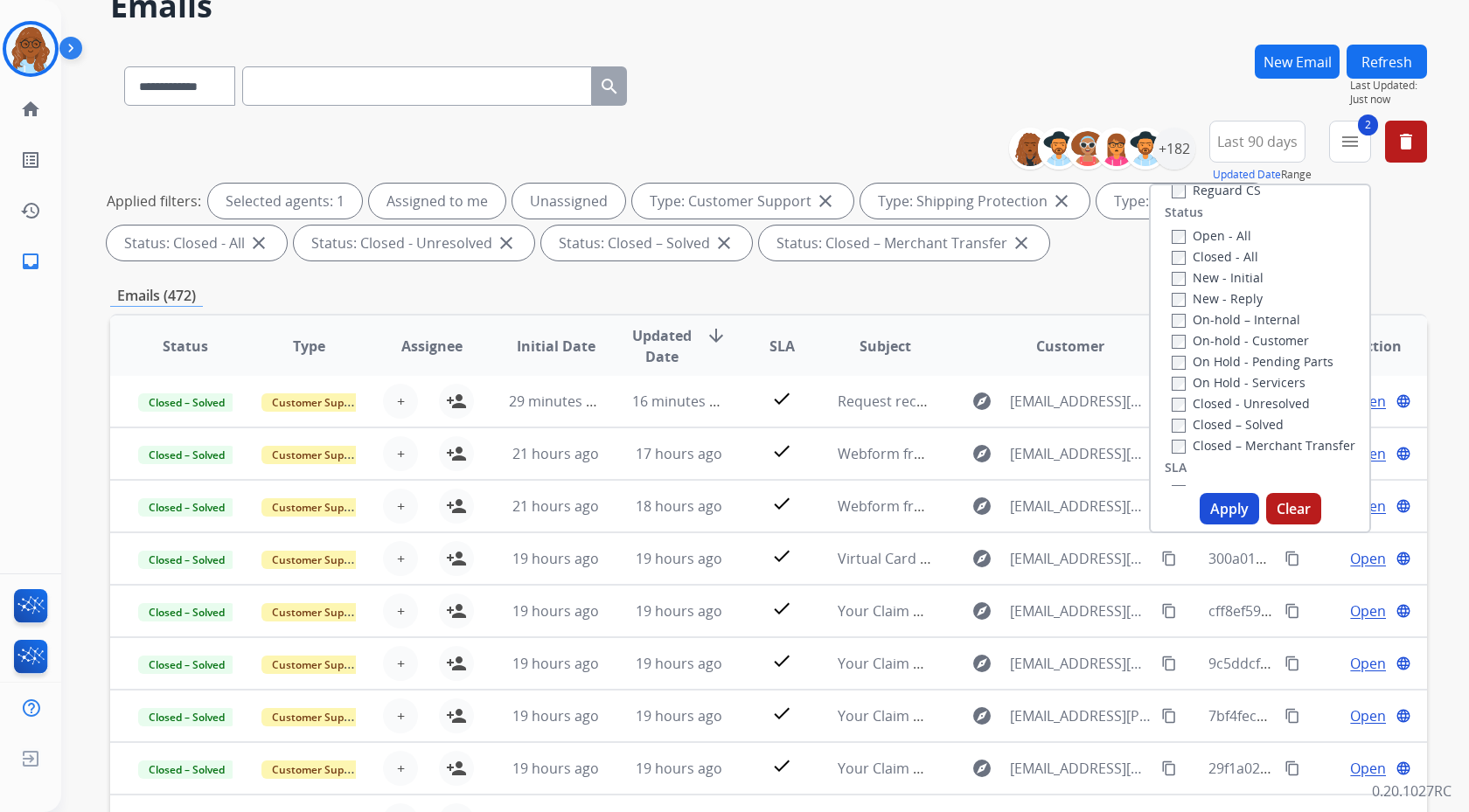 click on "Apply" at bounding box center (1229, 509) 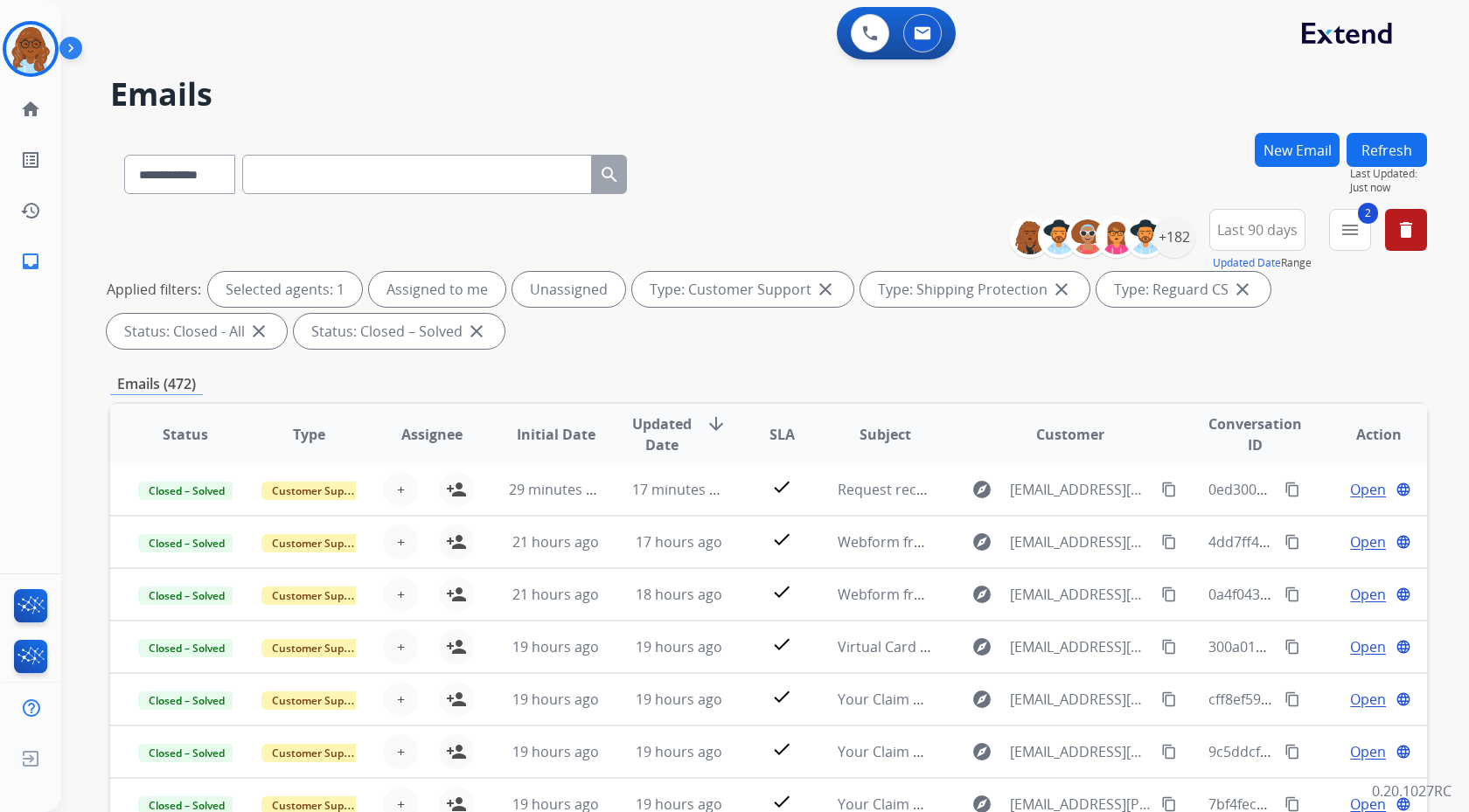 scroll, scrollTop: 267, scrollLeft: 0, axis: vertical 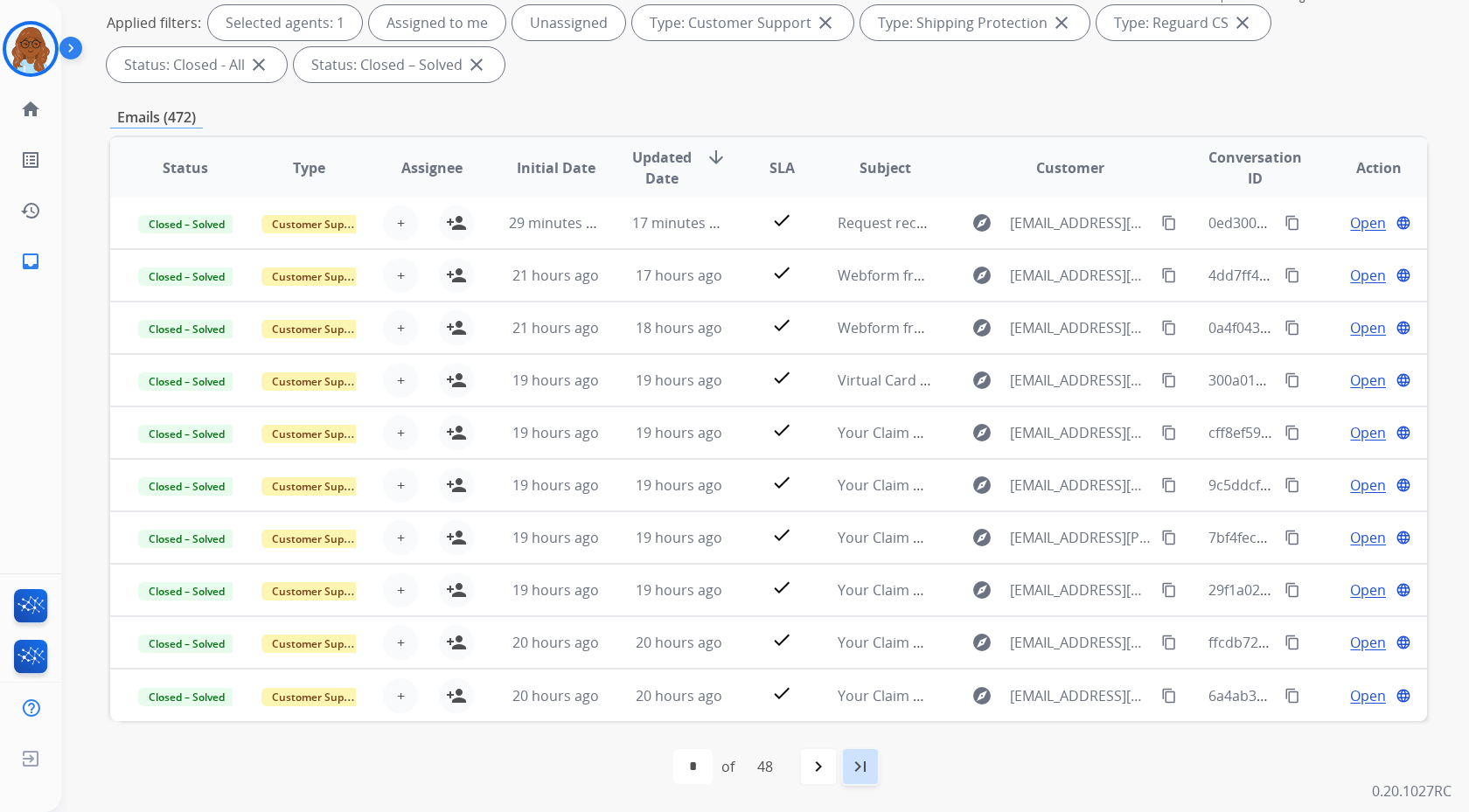 click on "last_page" at bounding box center (860, 767) 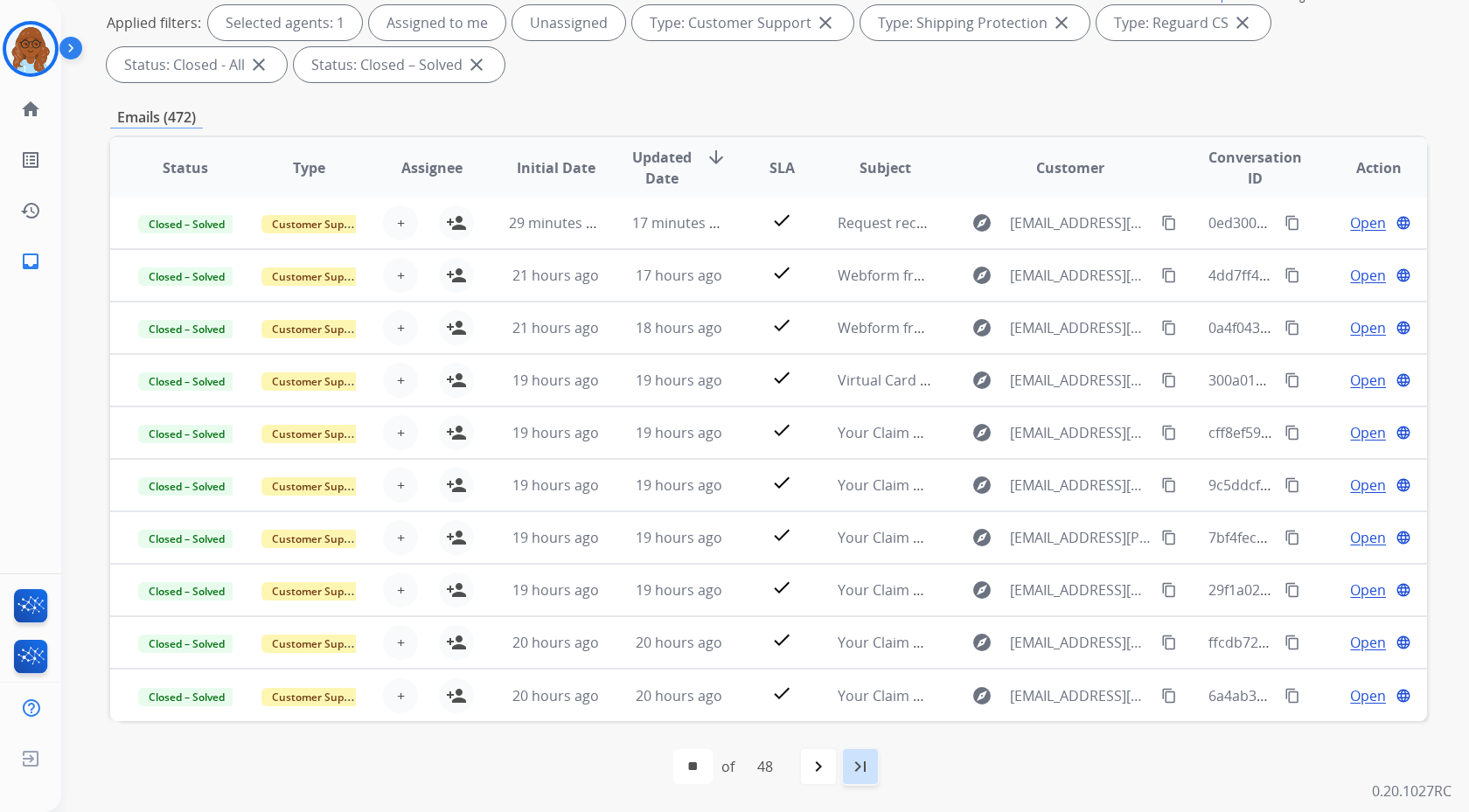 scroll, scrollTop: 0, scrollLeft: 0, axis: both 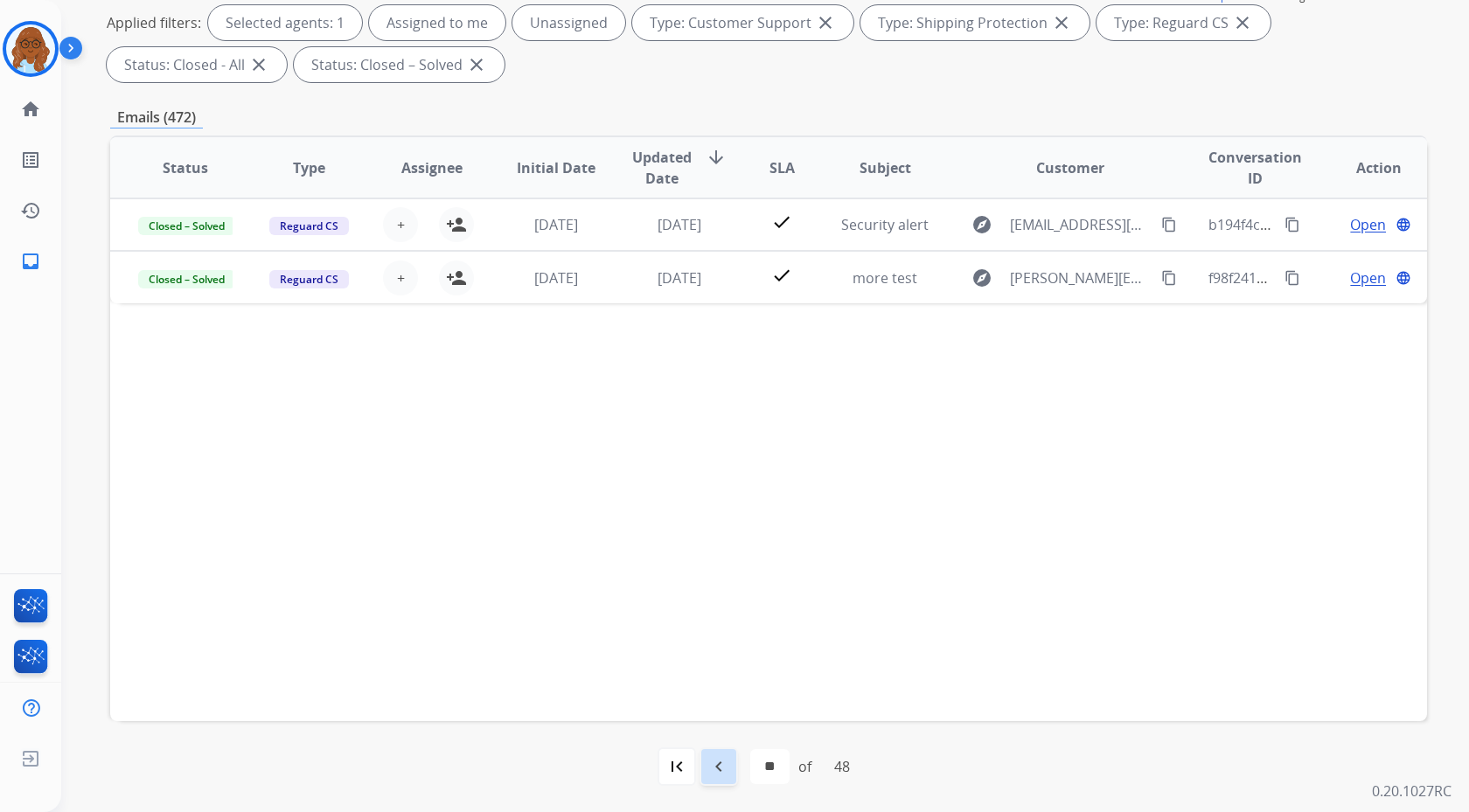 click on "navigate_before" at bounding box center [719, 767] 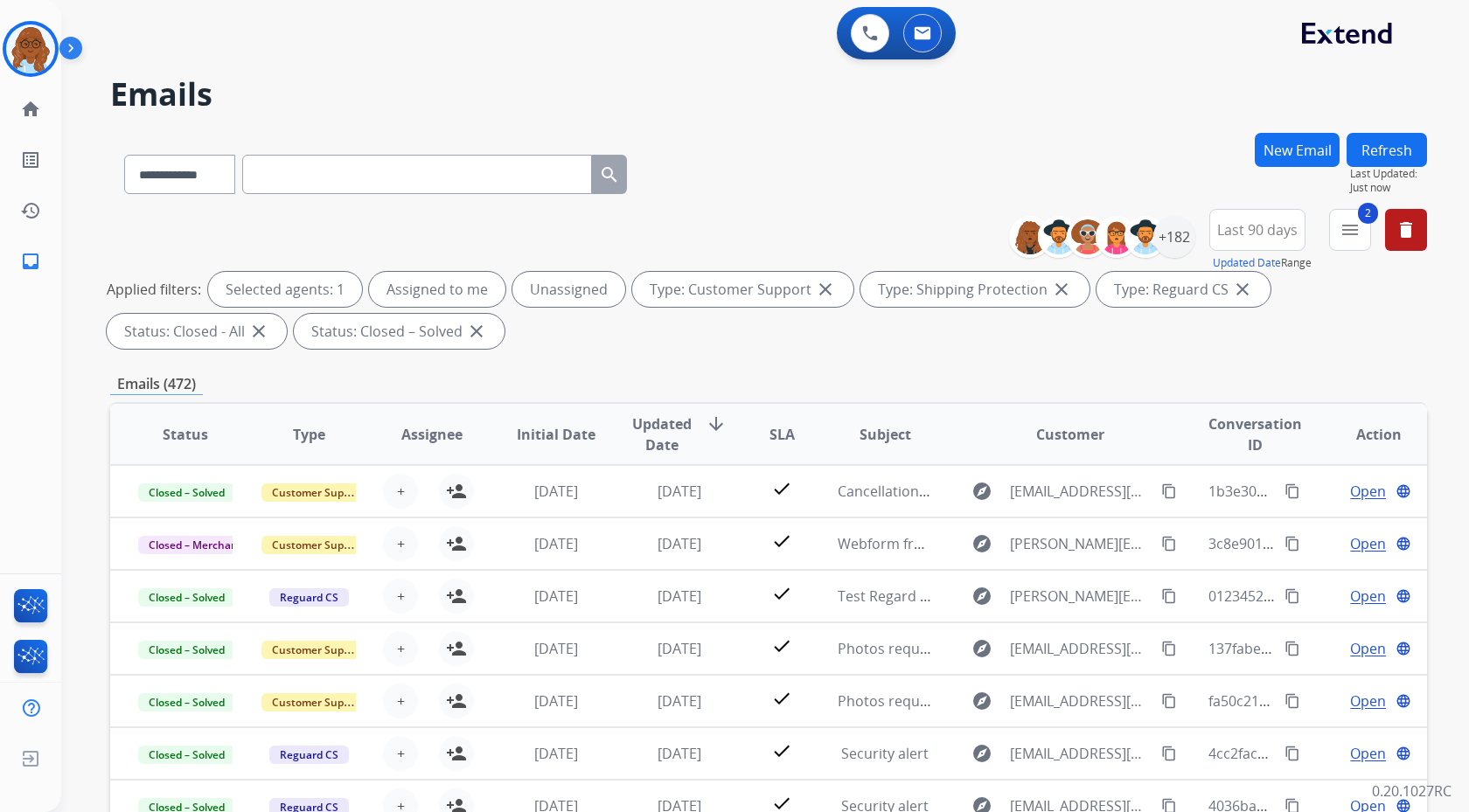 click on "Last 90 days" at bounding box center [1257, 230] 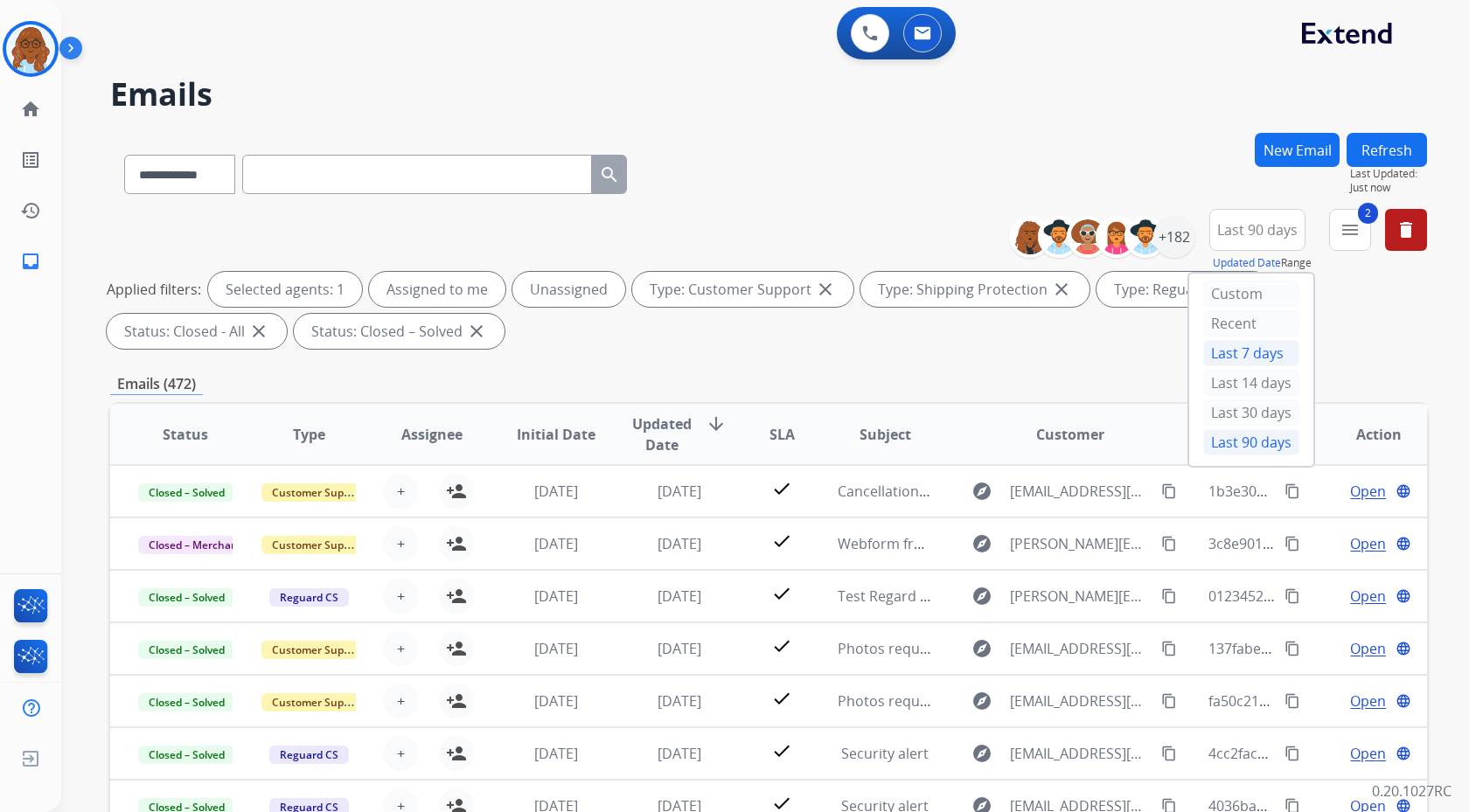 click on "Last 7 days" at bounding box center (1251, 353) 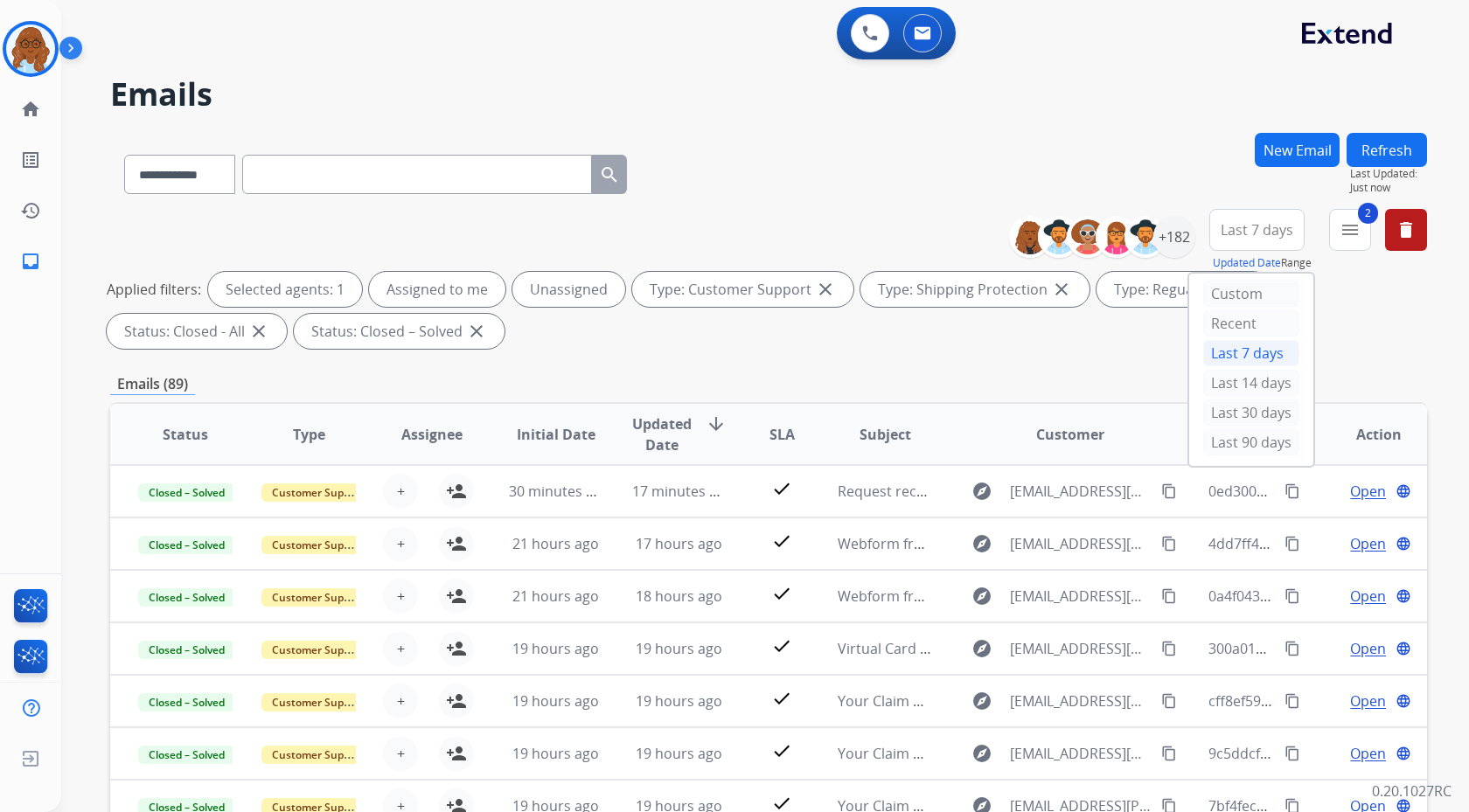 click on "**********" at bounding box center (769, 606) 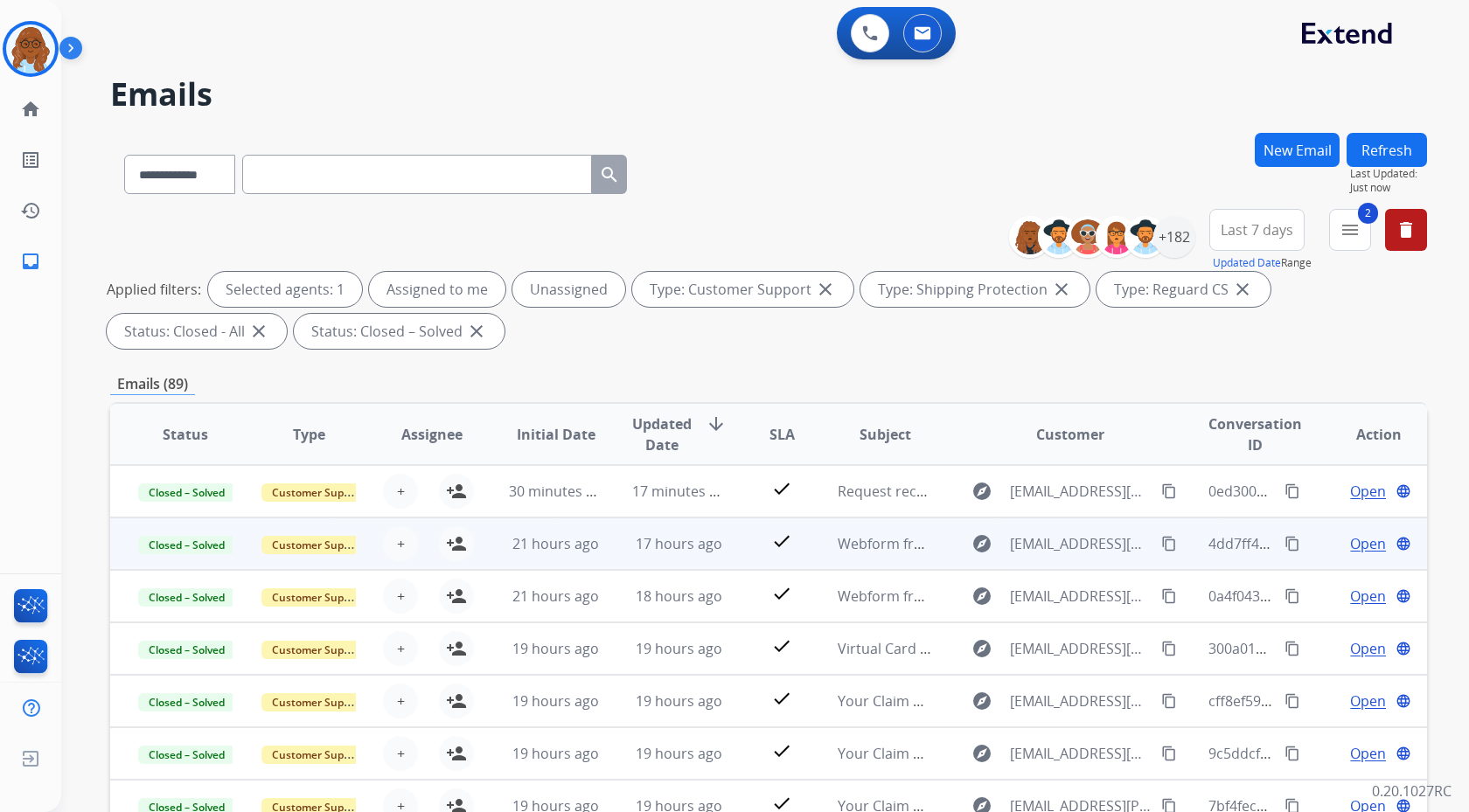 scroll, scrollTop: 2, scrollLeft: 0, axis: vertical 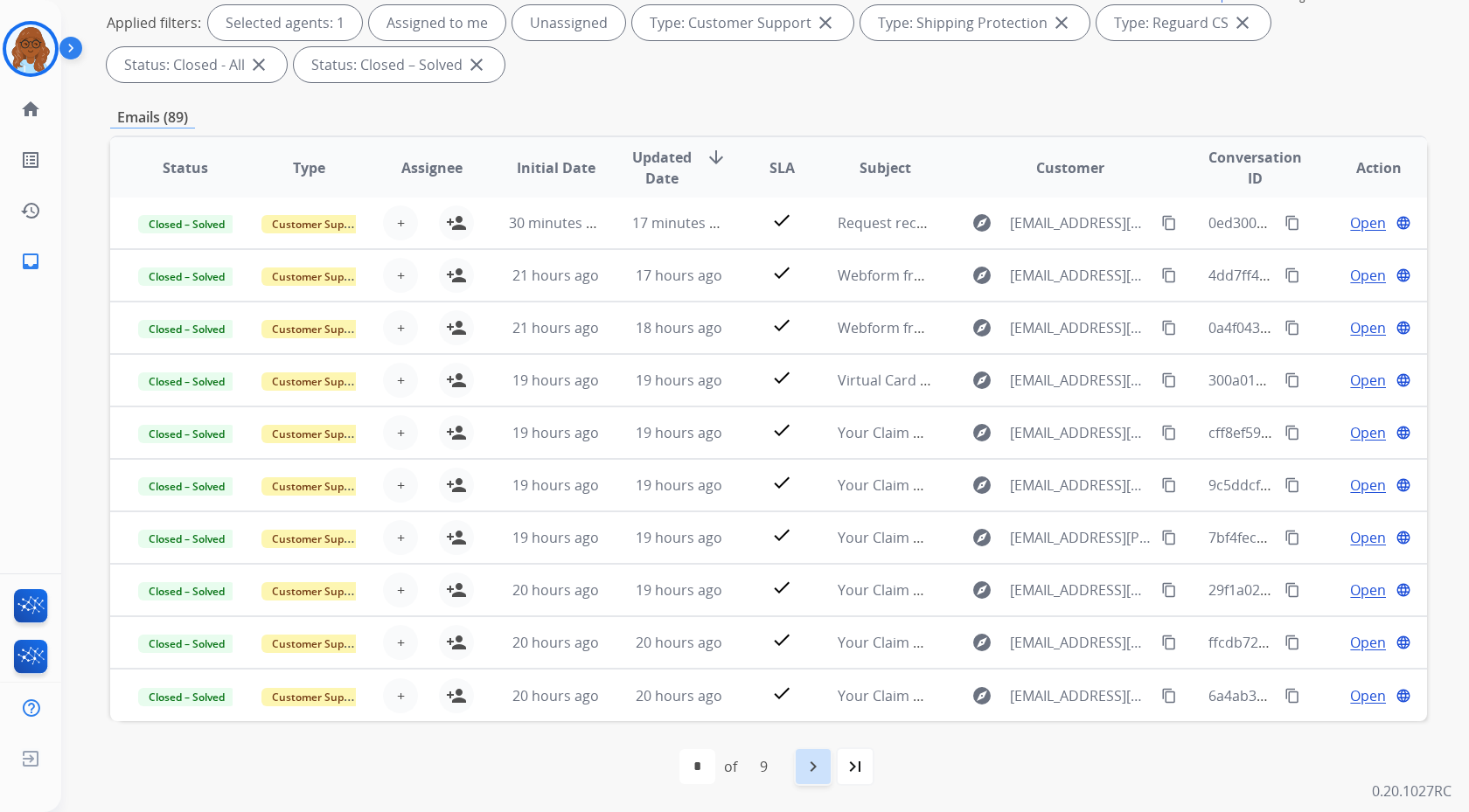 click on "navigate_next" at bounding box center (813, 767) 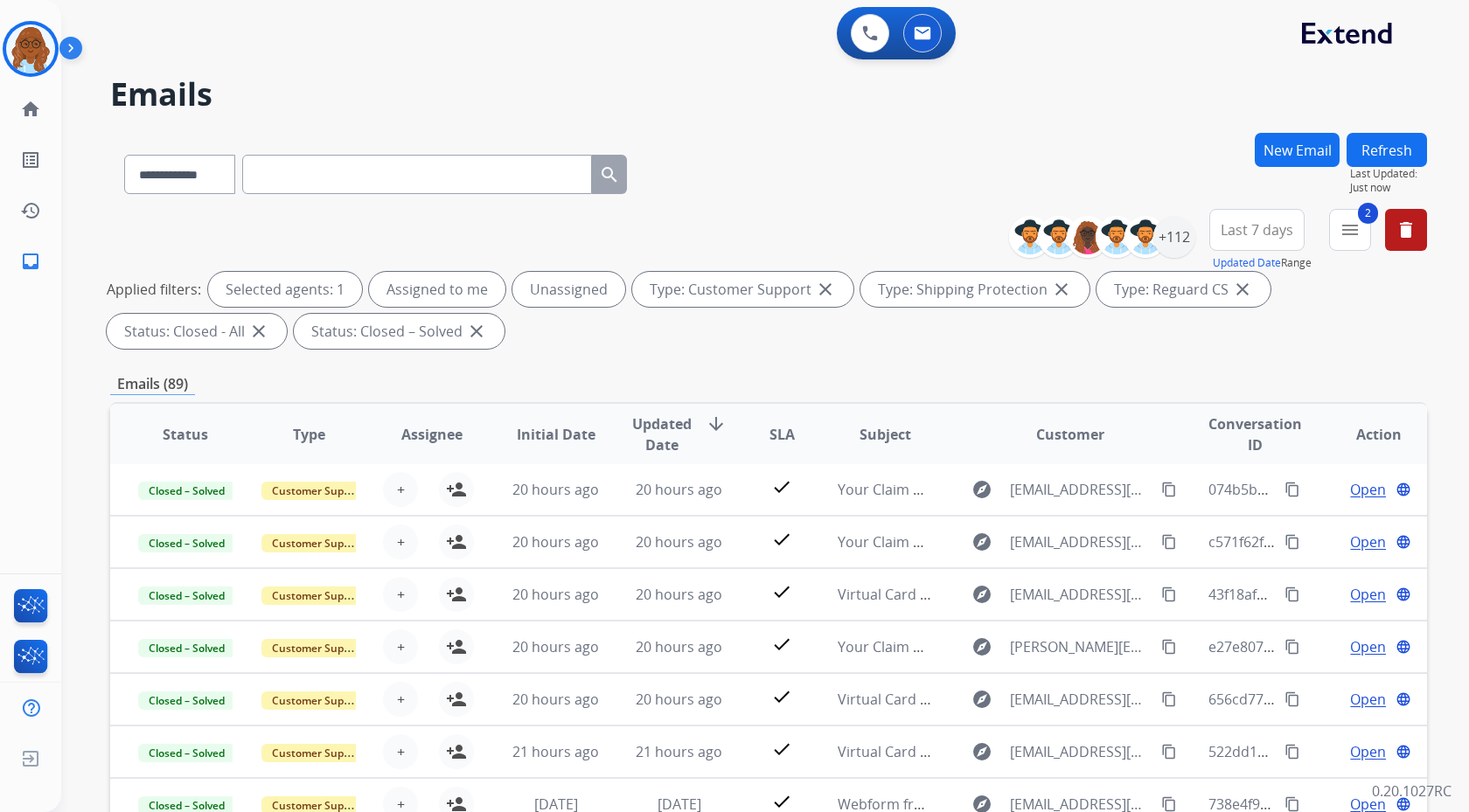 scroll, scrollTop: 267, scrollLeft: 0, axis: vertical 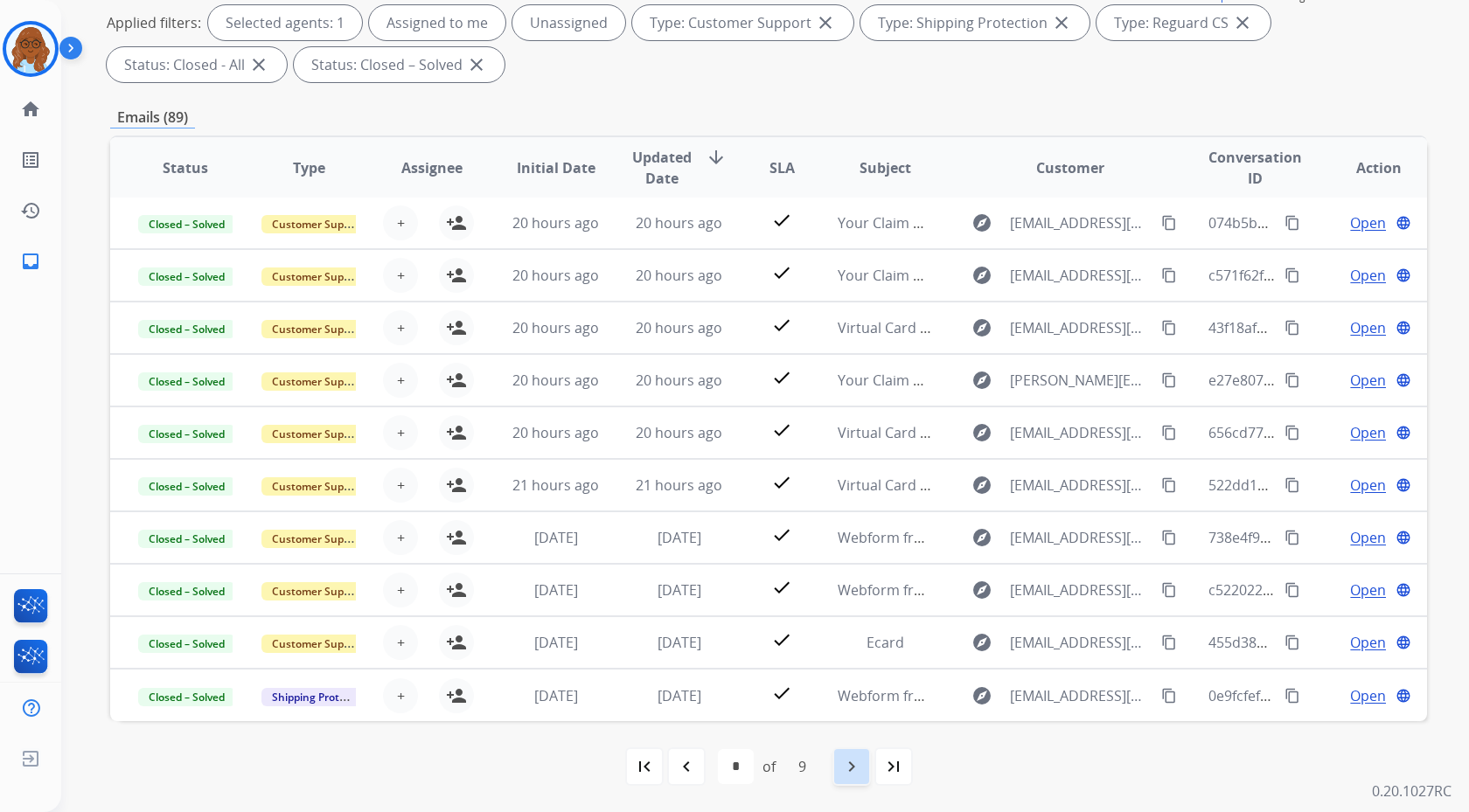 click on "navigate_next" at bounding box center [852, 767] 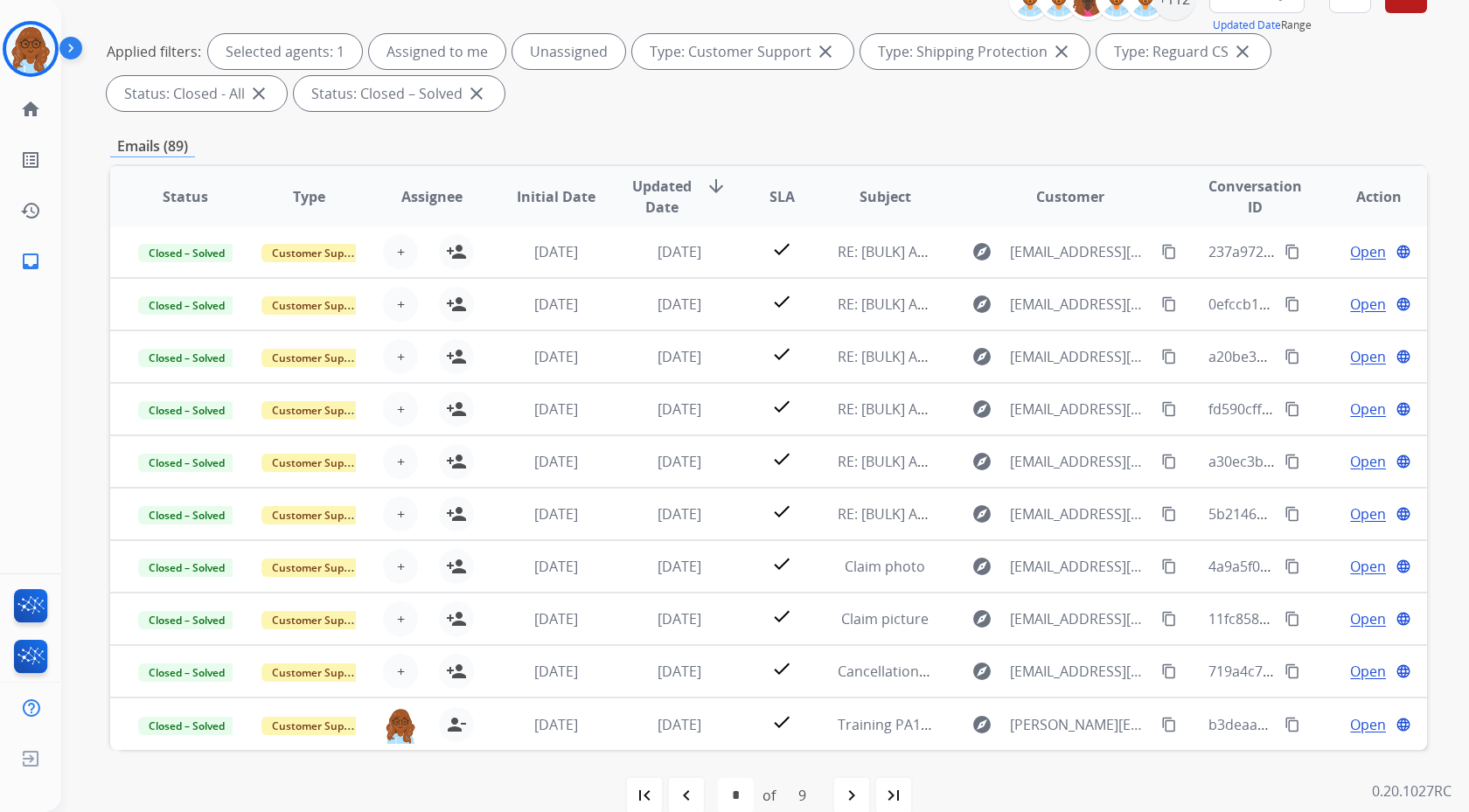scroll, scrollTop: 267, scrollLeft: 0, axis: vertical 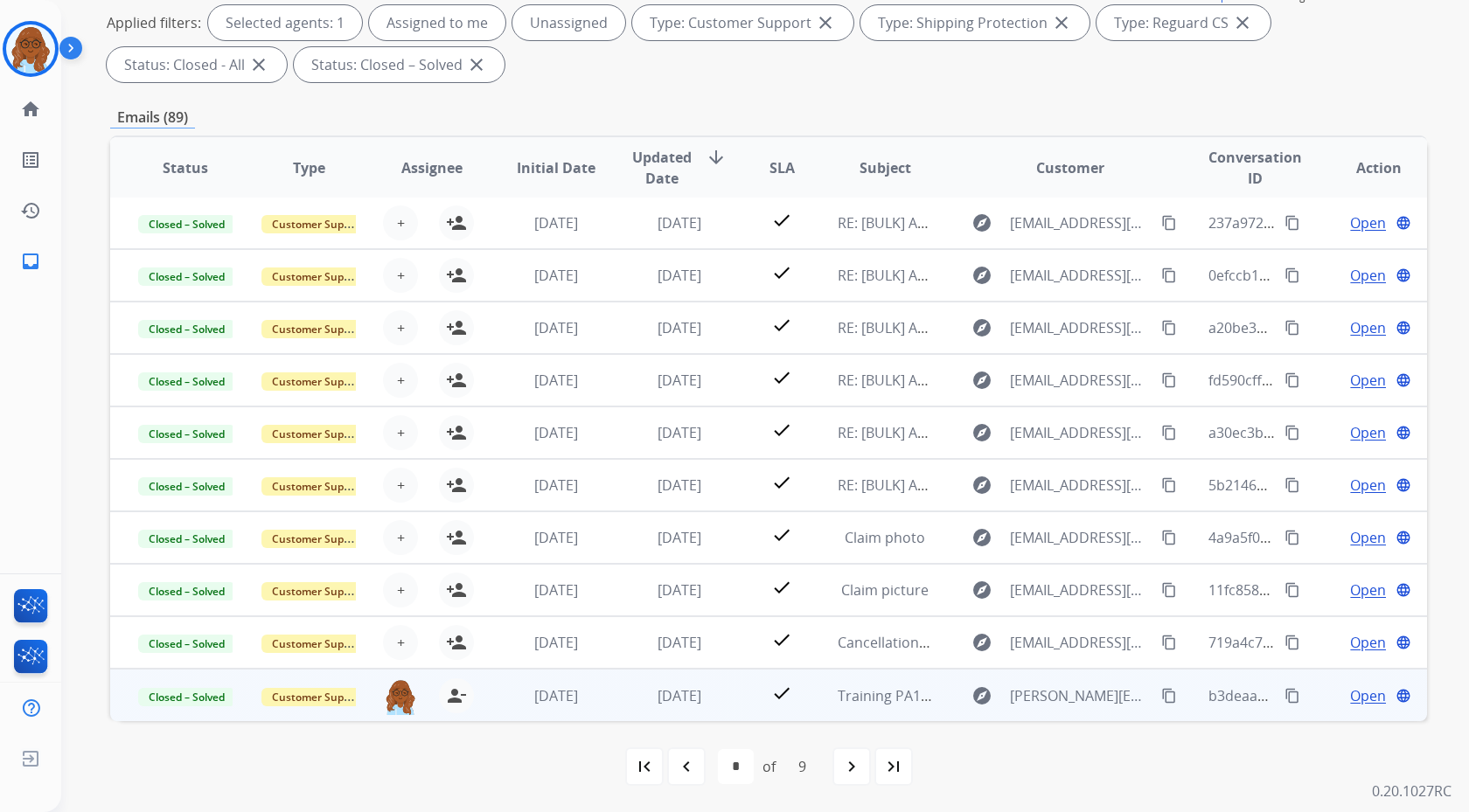 click on "Open" at bounding box center (1368, 696) 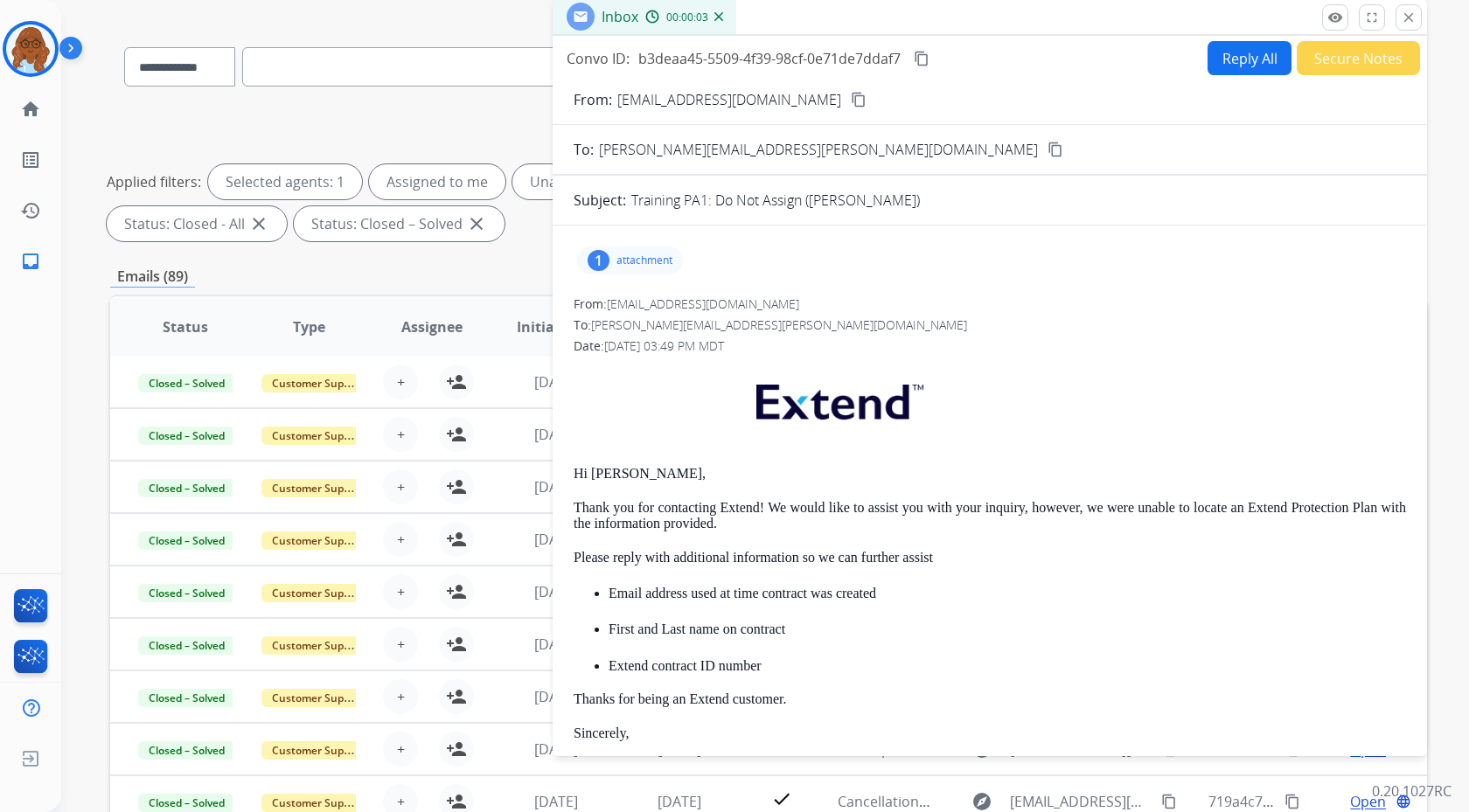 scroll, scrollTop: 96, scrollLeft: 0, axis: vertical 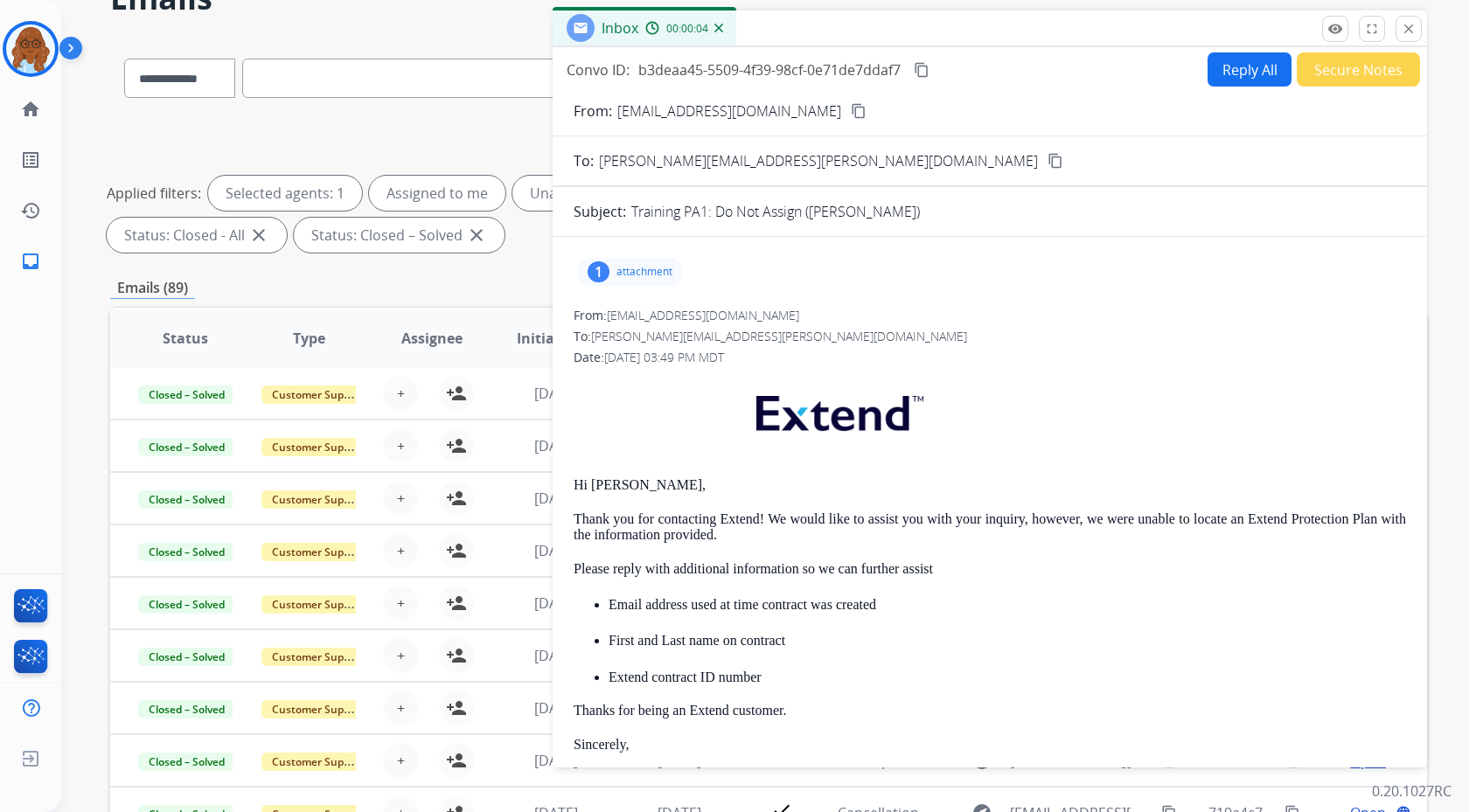 click on "Reply All" at bounding box center (1250, 69) 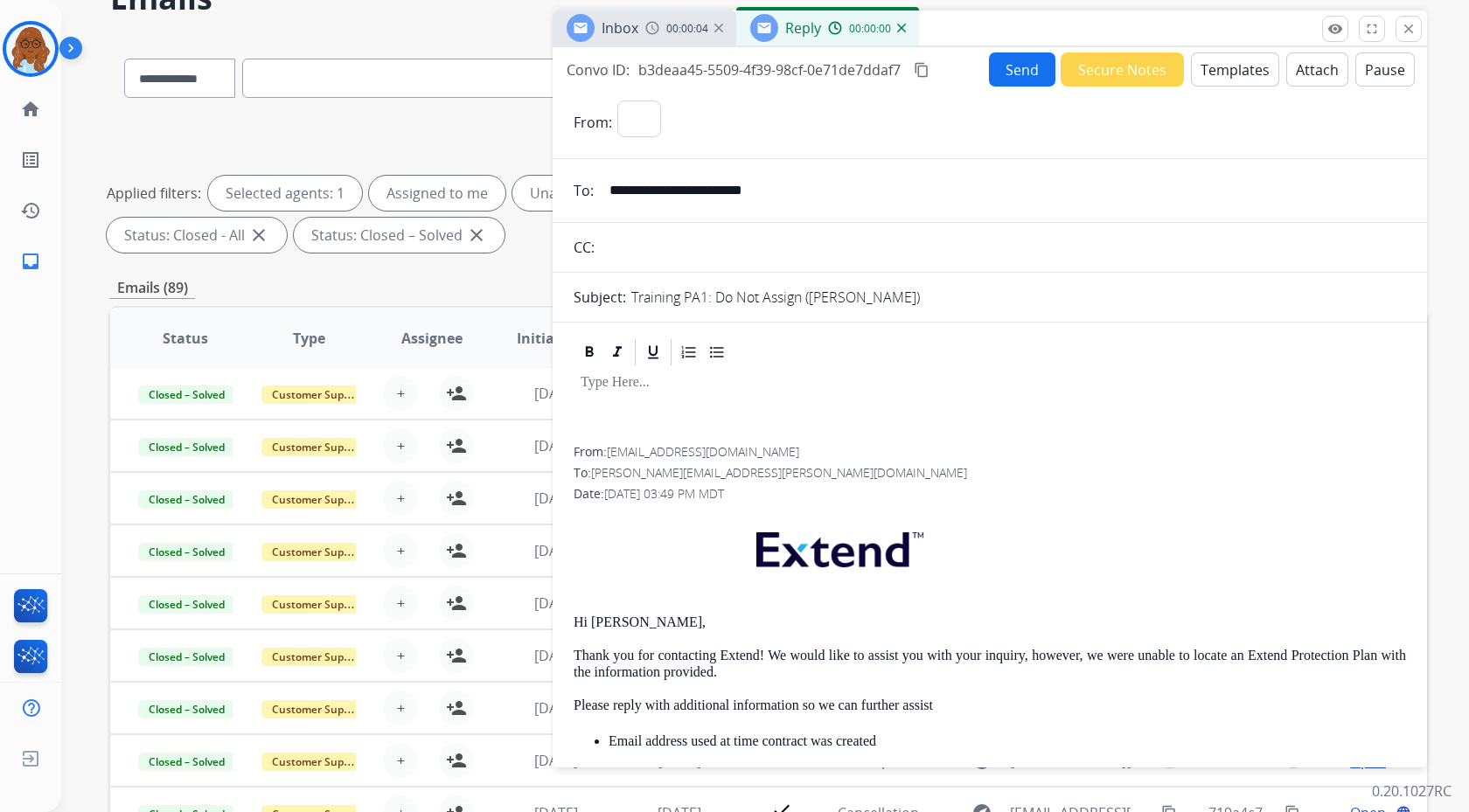 select on "**********" 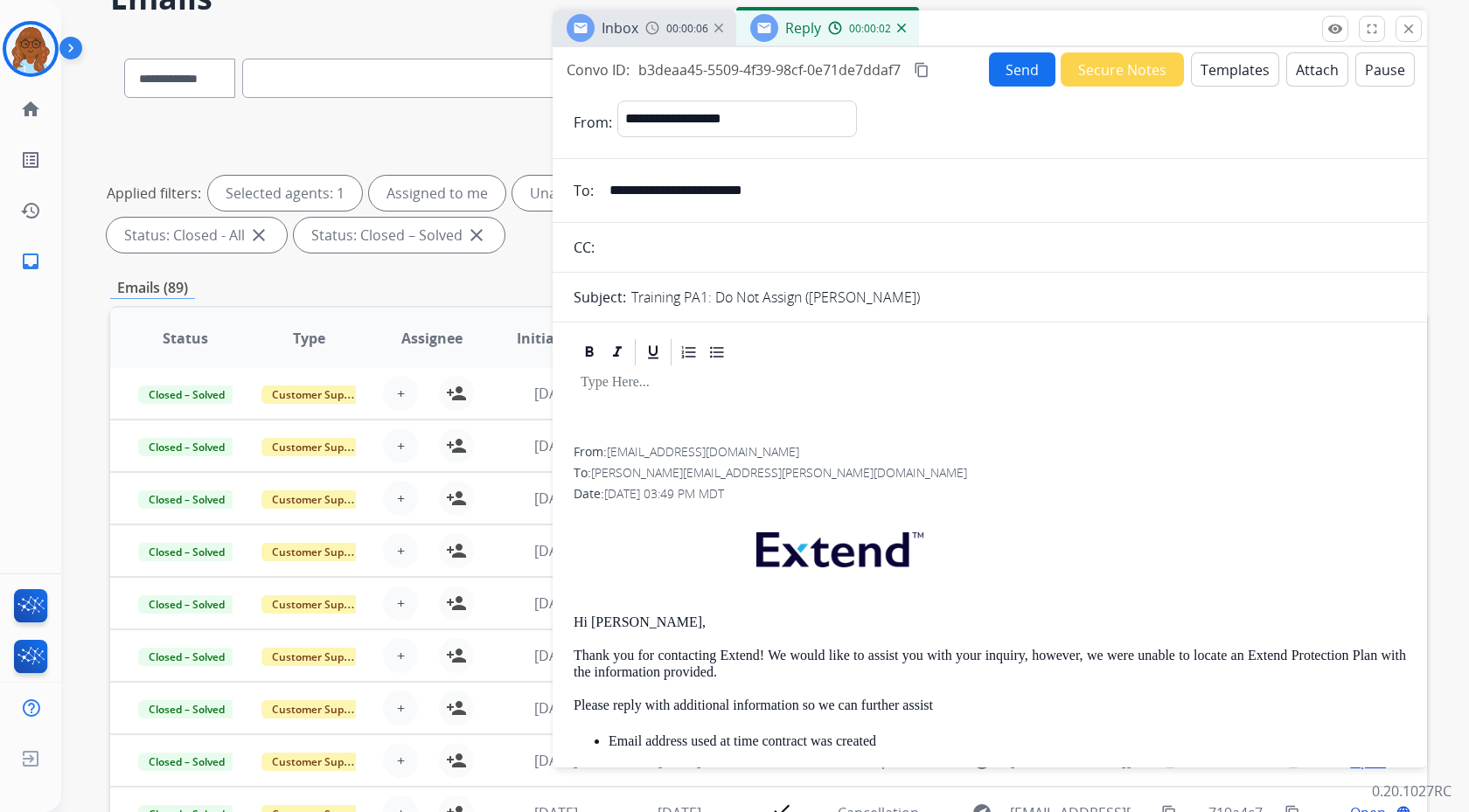 click on "Templates" at bounding box center (1235, 69) 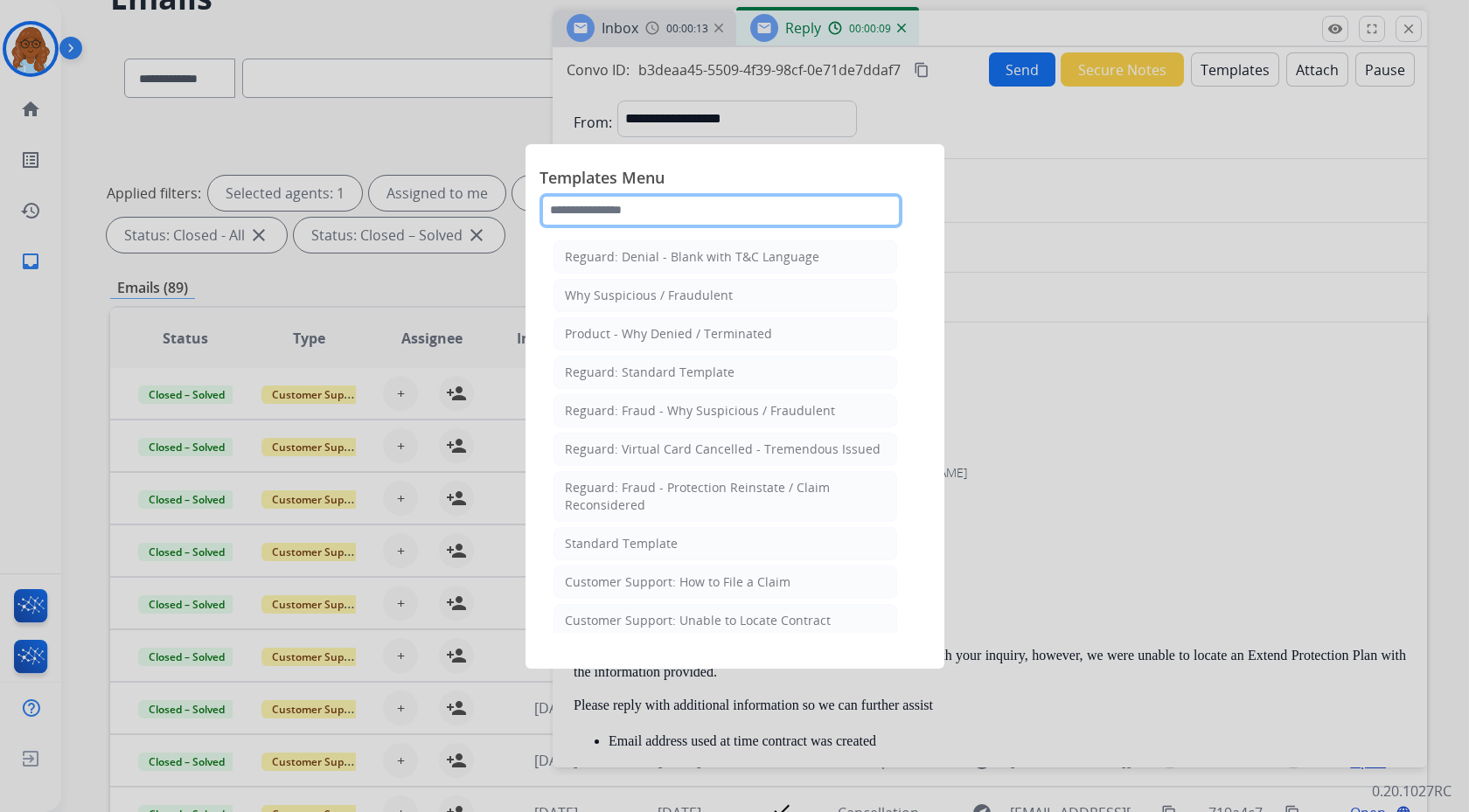 click 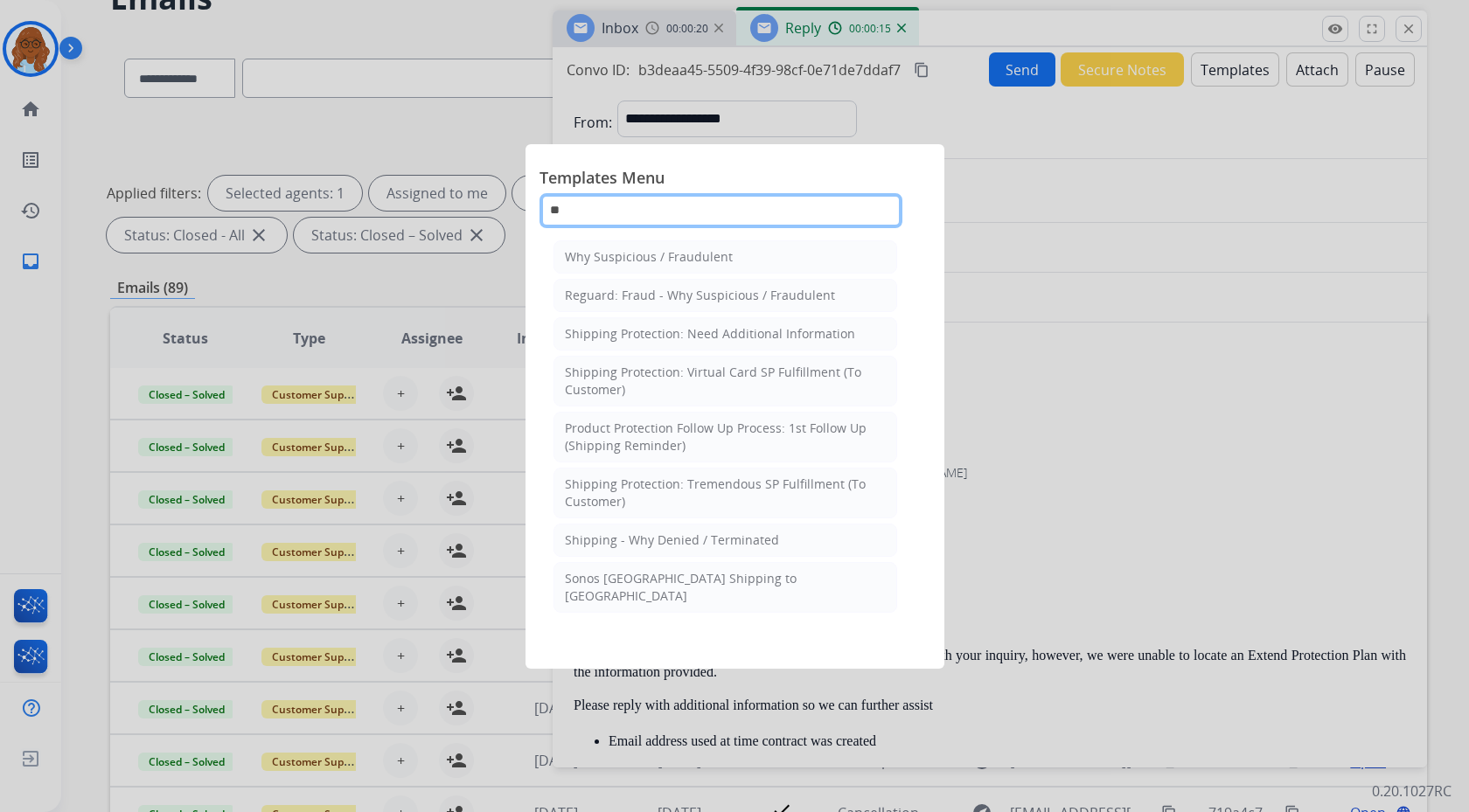 type on "*" 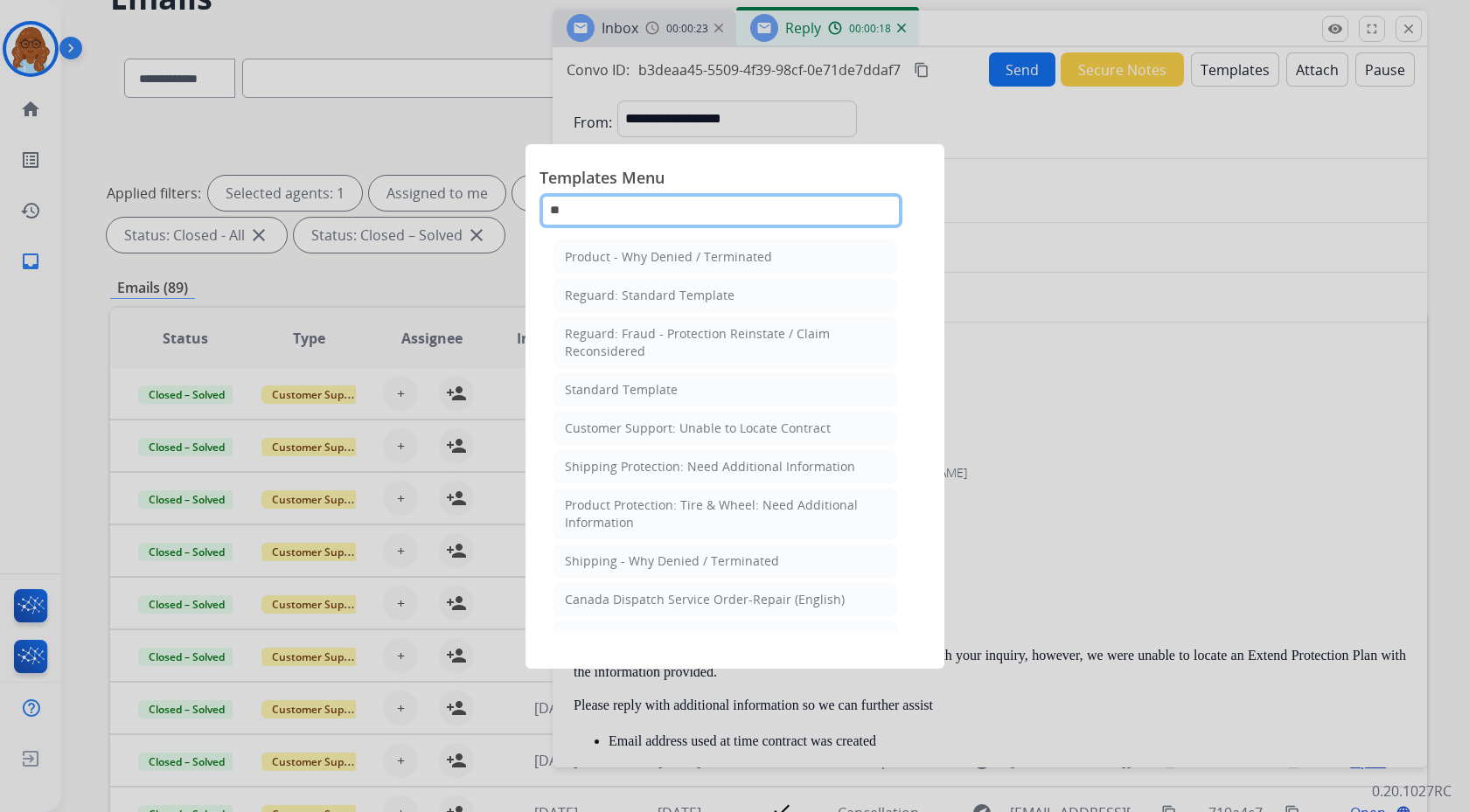 type on "*" 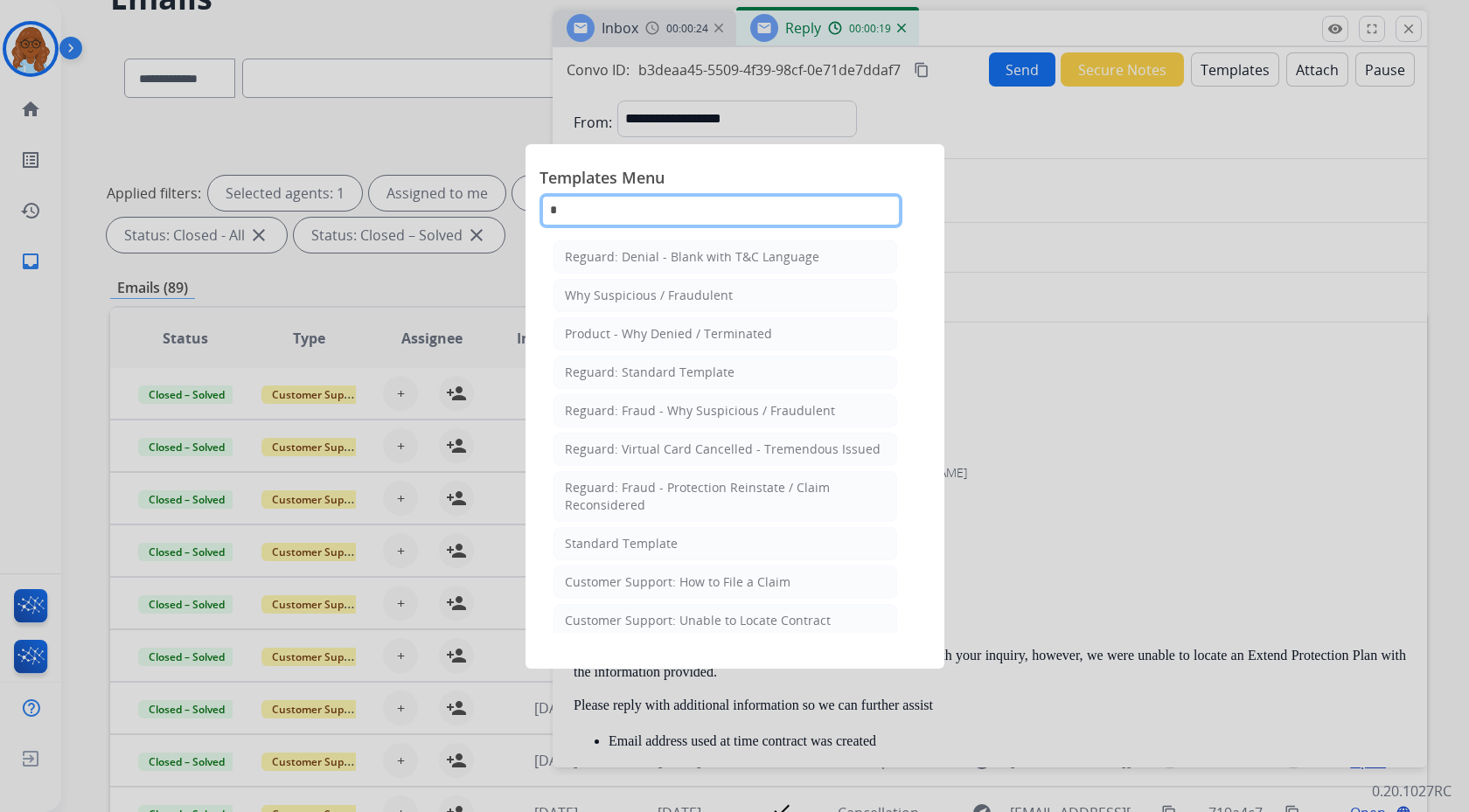 type 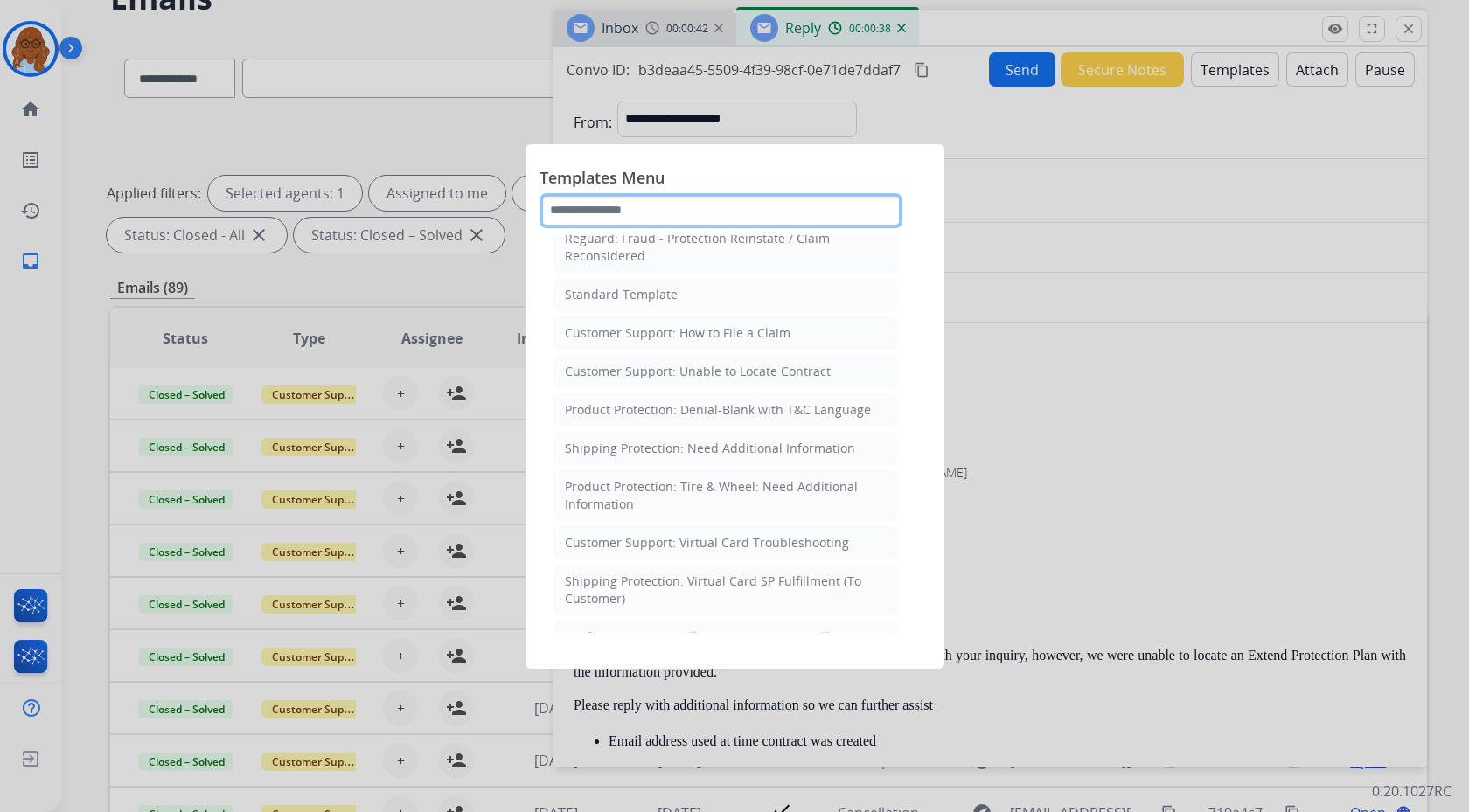 scroll, scrollTop: 251, scrollLeft: 0, axis: vertical 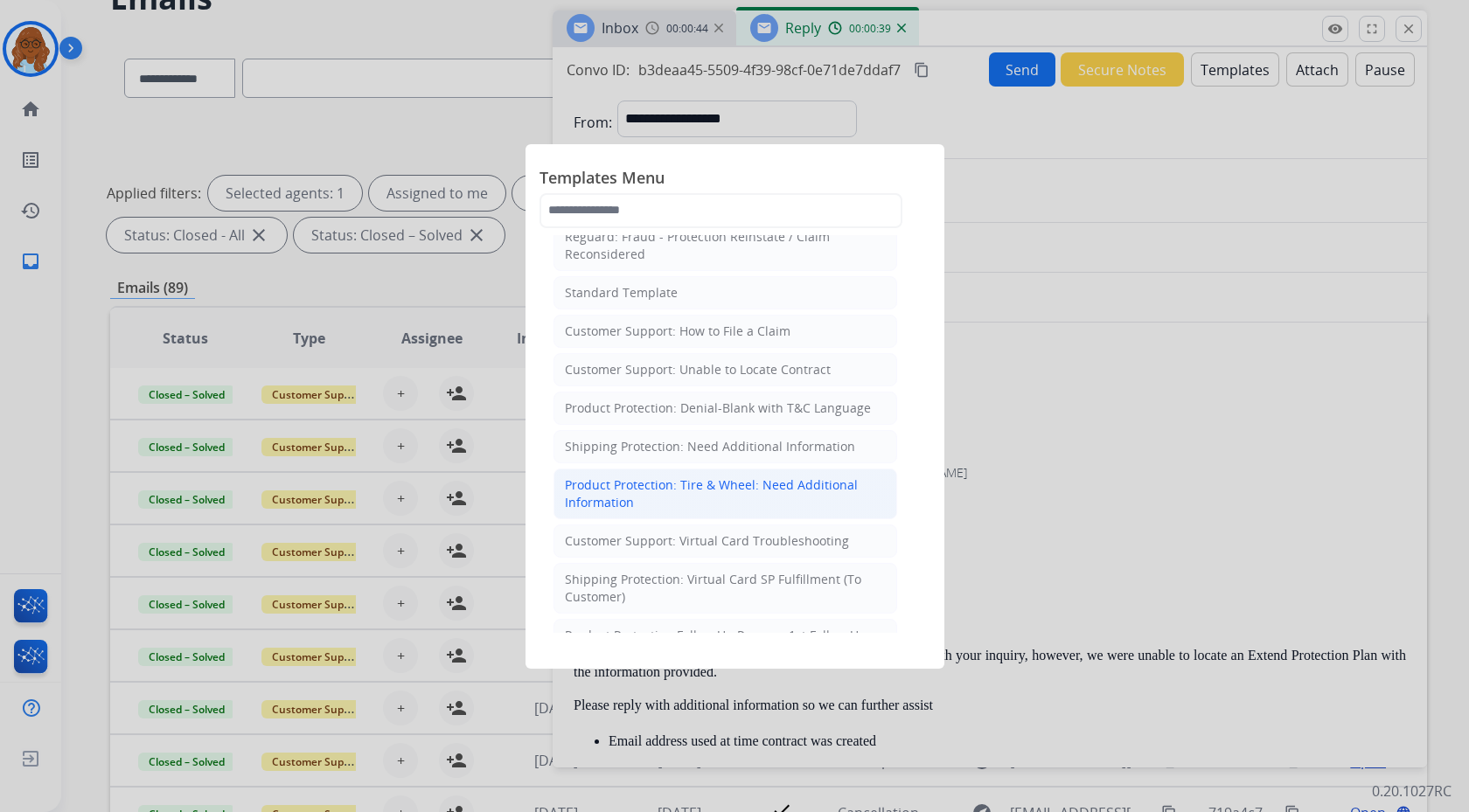 click on "Product Protection: Tire & Wheel: Need Additional Information" 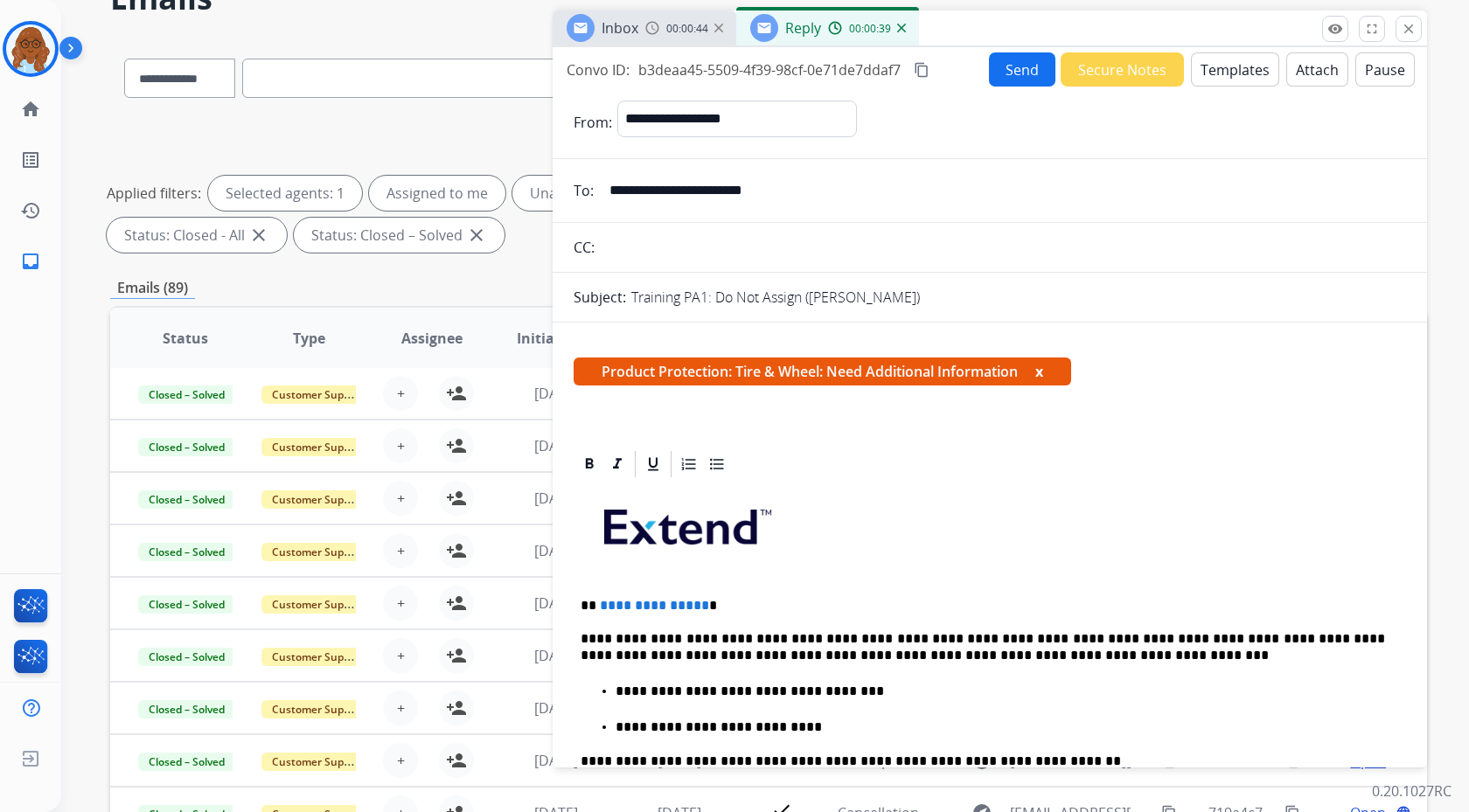 click at bounding box center [686, 523] 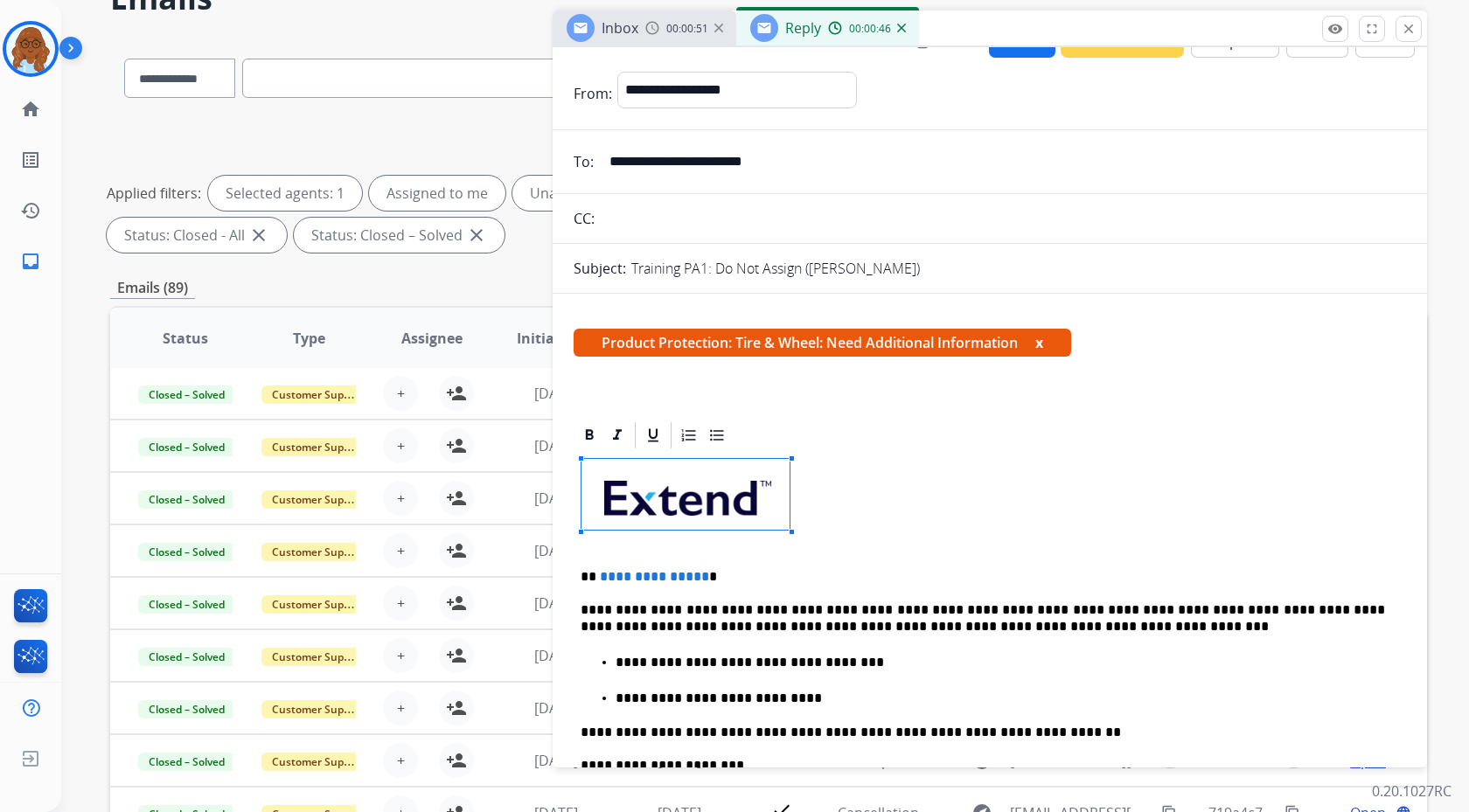 scroll, scrollTop: 23, scrollLeft: 0, axis: vertical 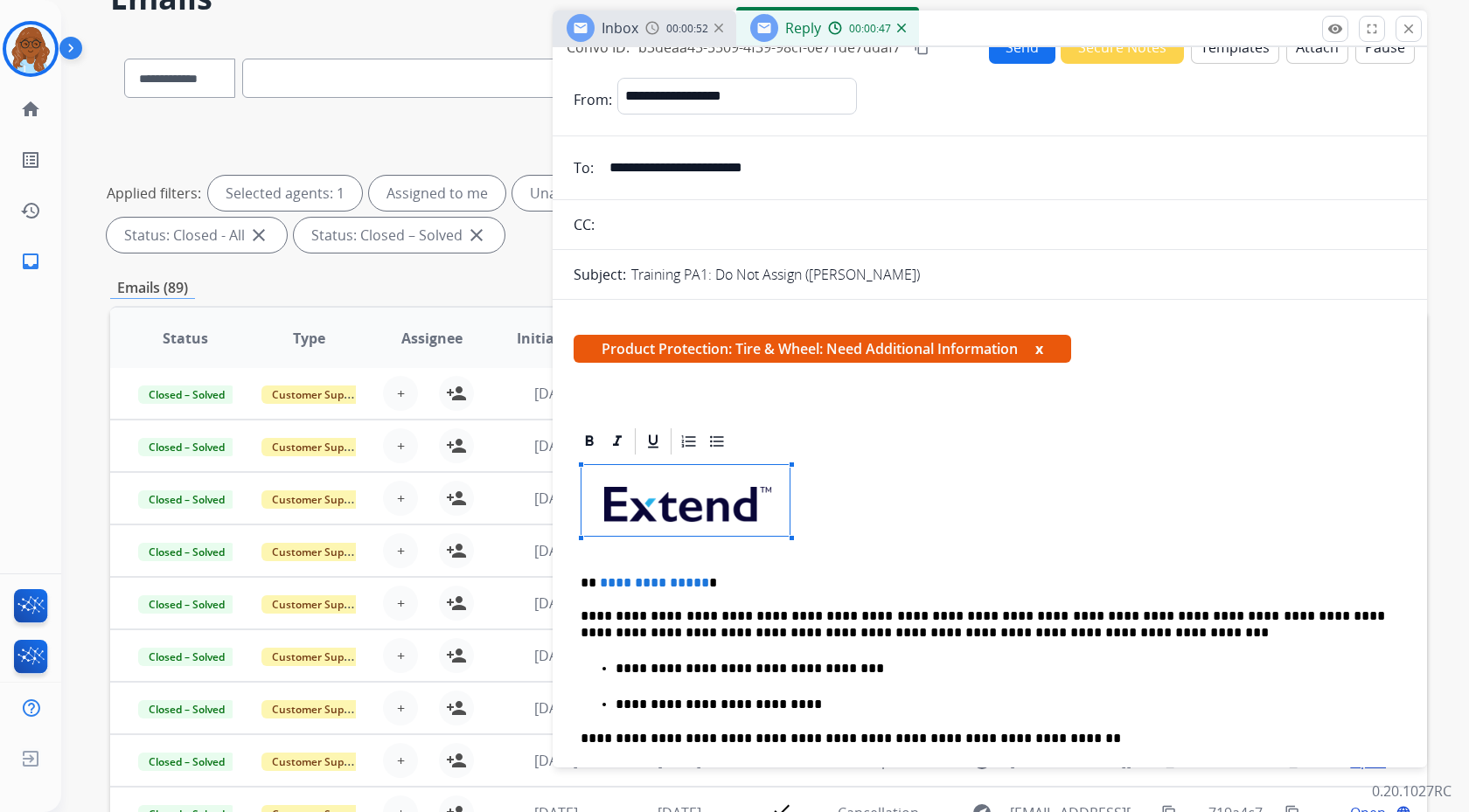 click on "x" at bounding box center (1039, 349) 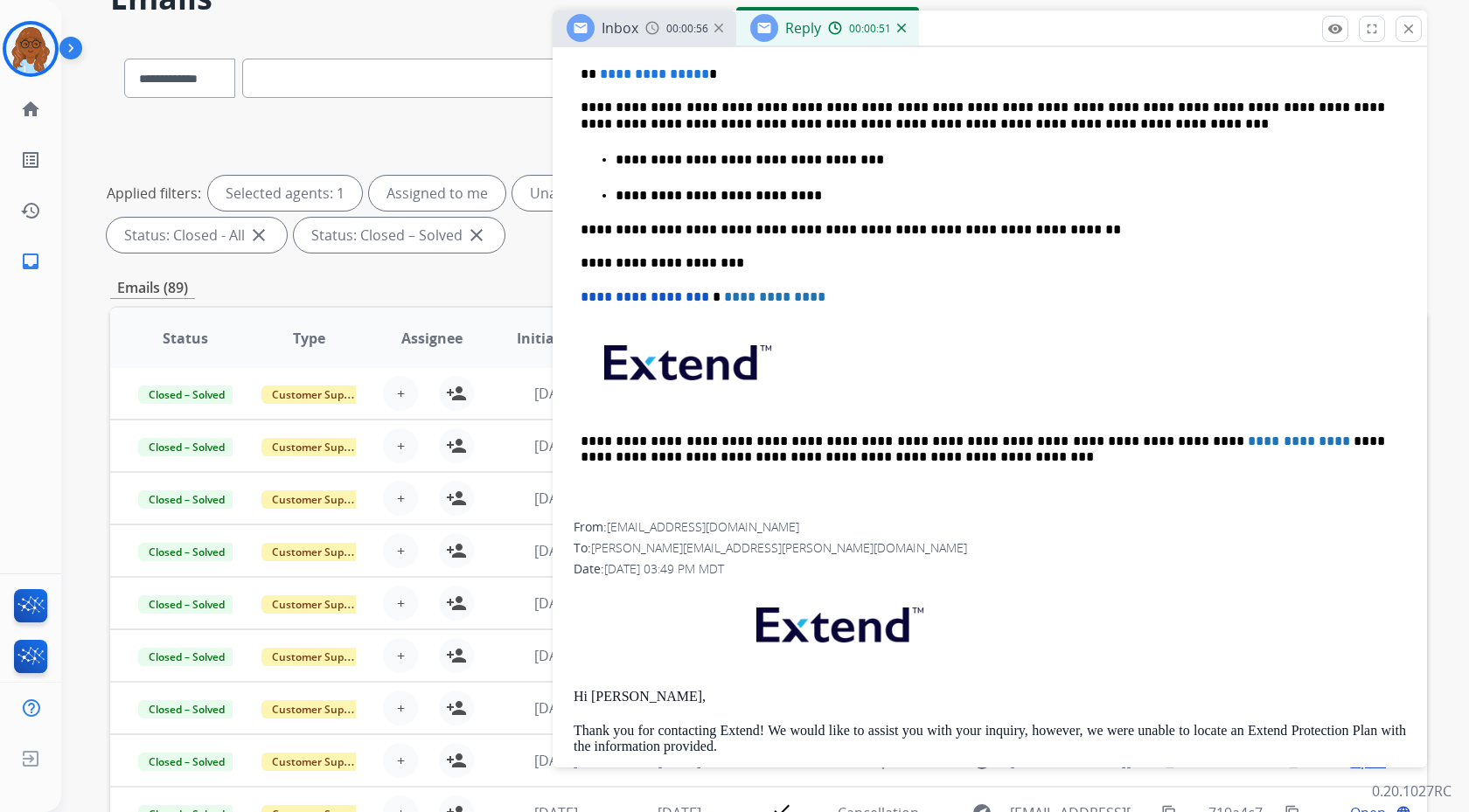 scroll, scrollTop: 419, scrollLeft: 0, axis: vertical 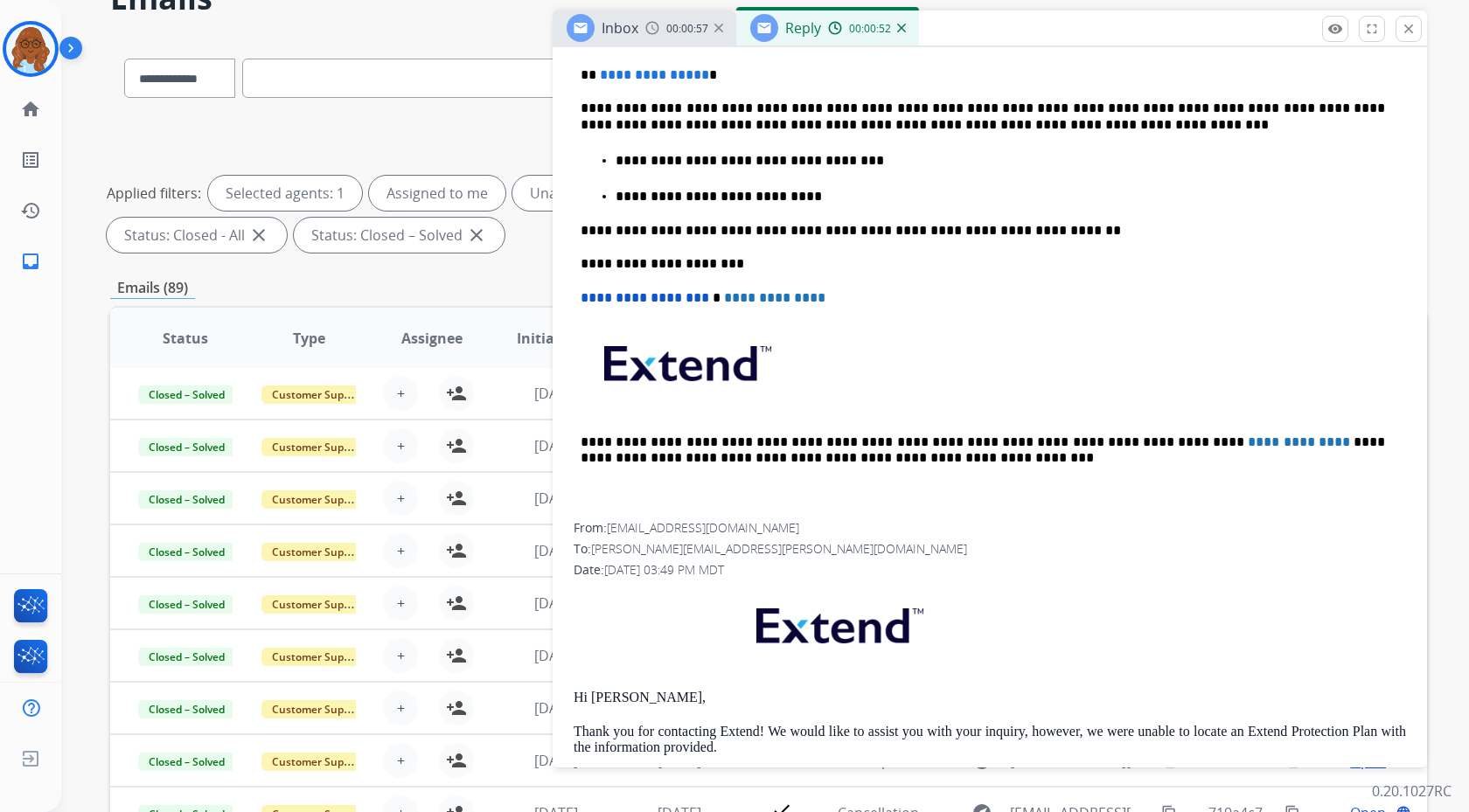 click at bounding box center (990, 629) 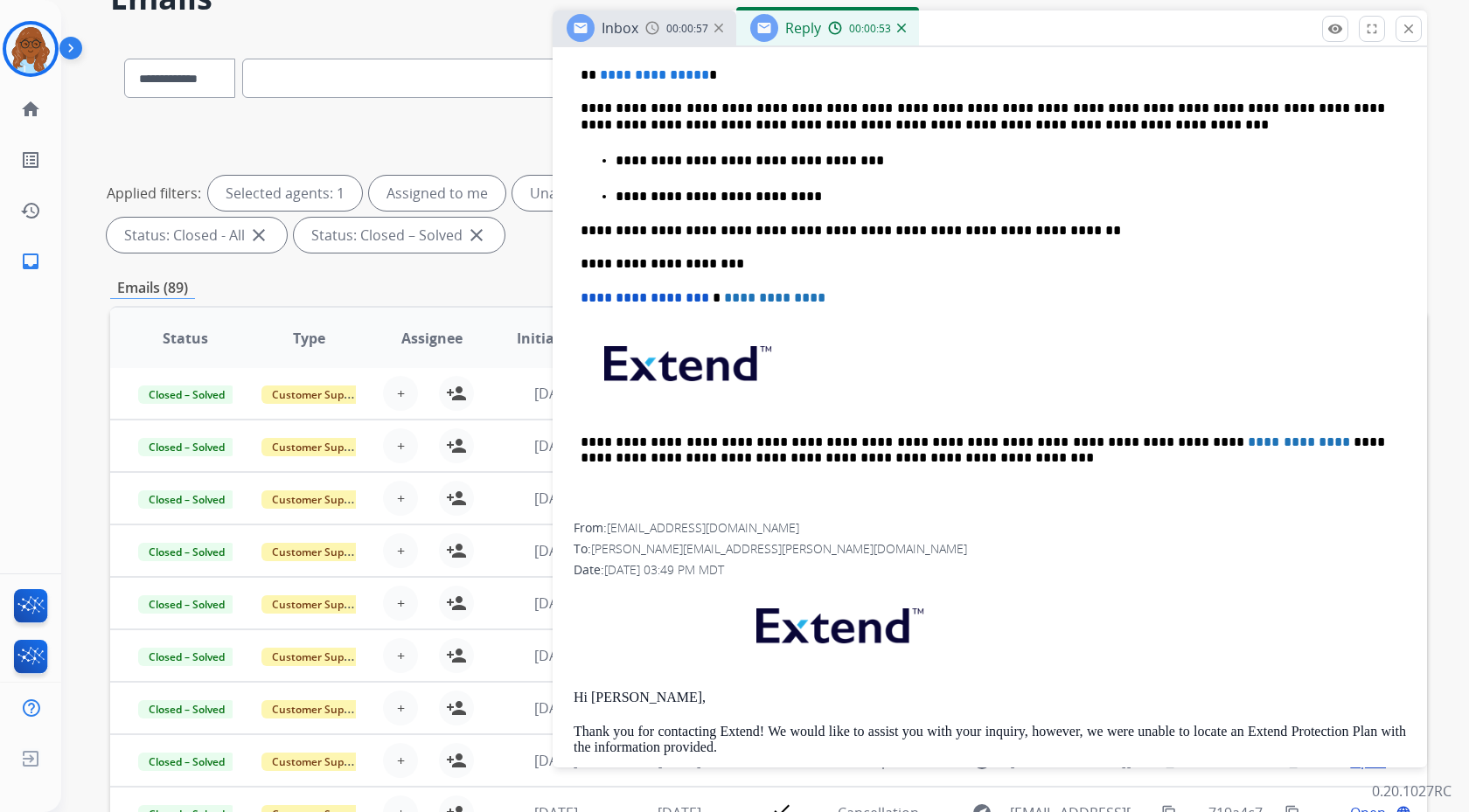click at bounding box center (990, 629) 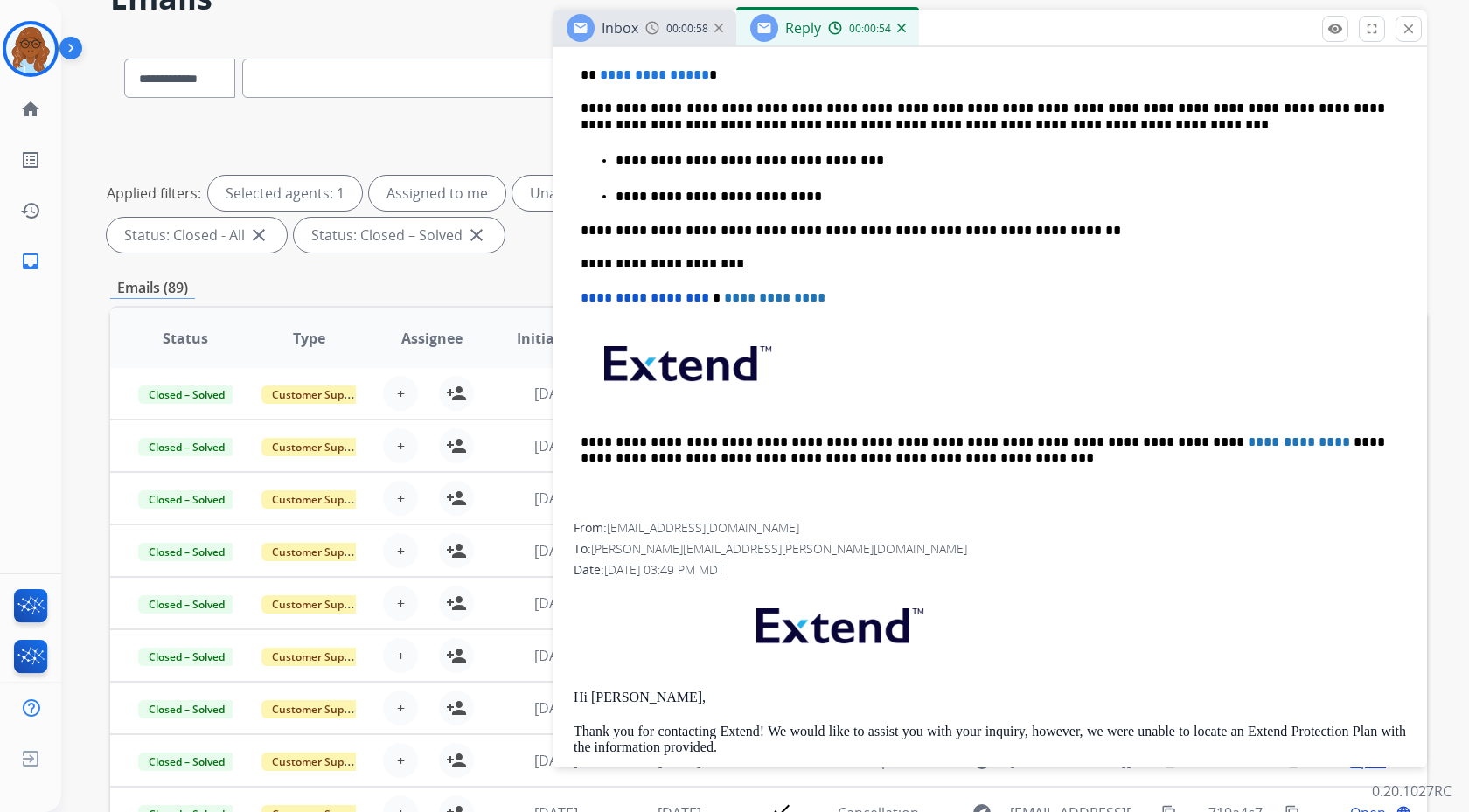 click on "Date:  [DATE] 03:49 PM MDT" at bounding box center [990, 570] 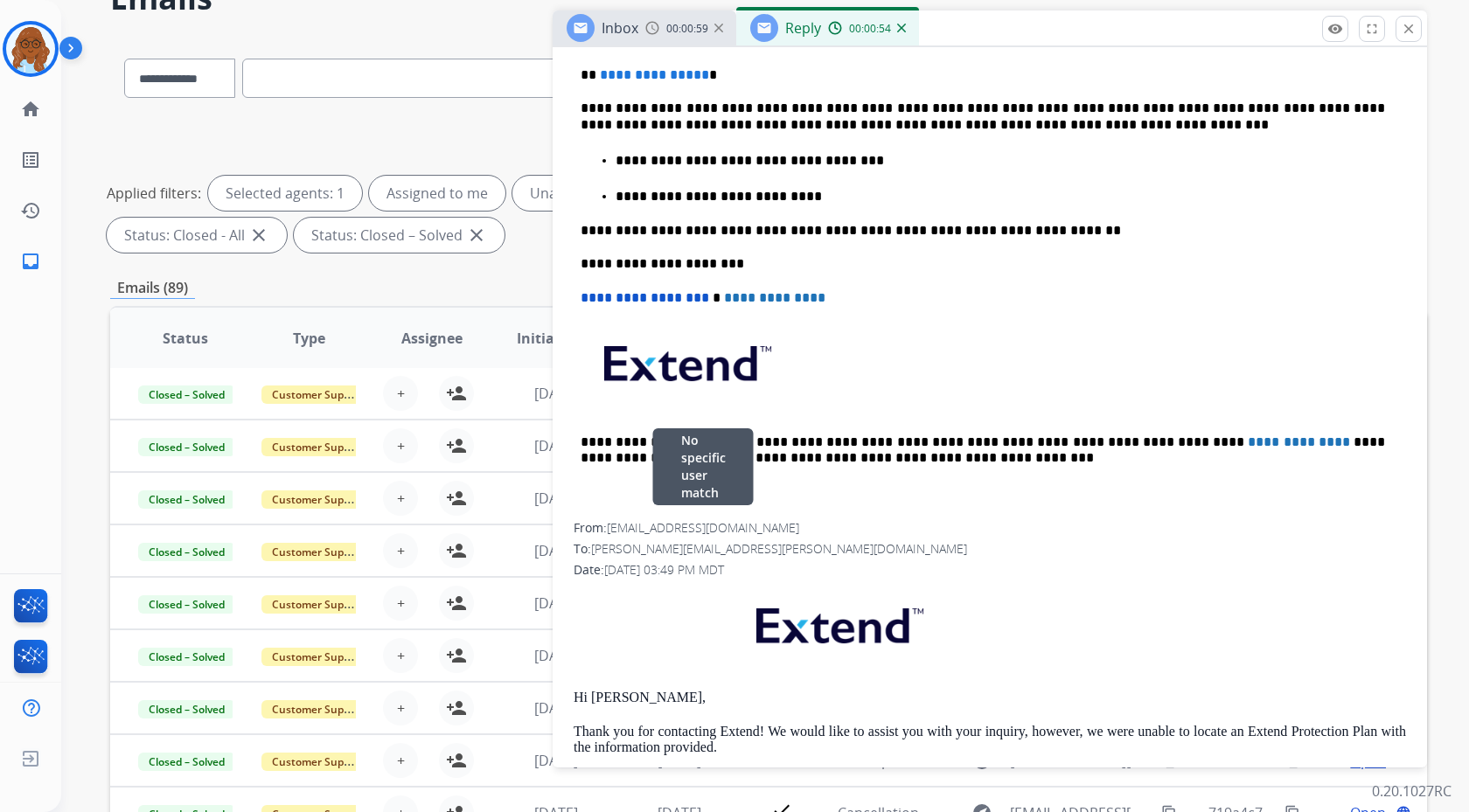 scroll, scrollTop: 420, scrollLeft: 0, axis: vertical 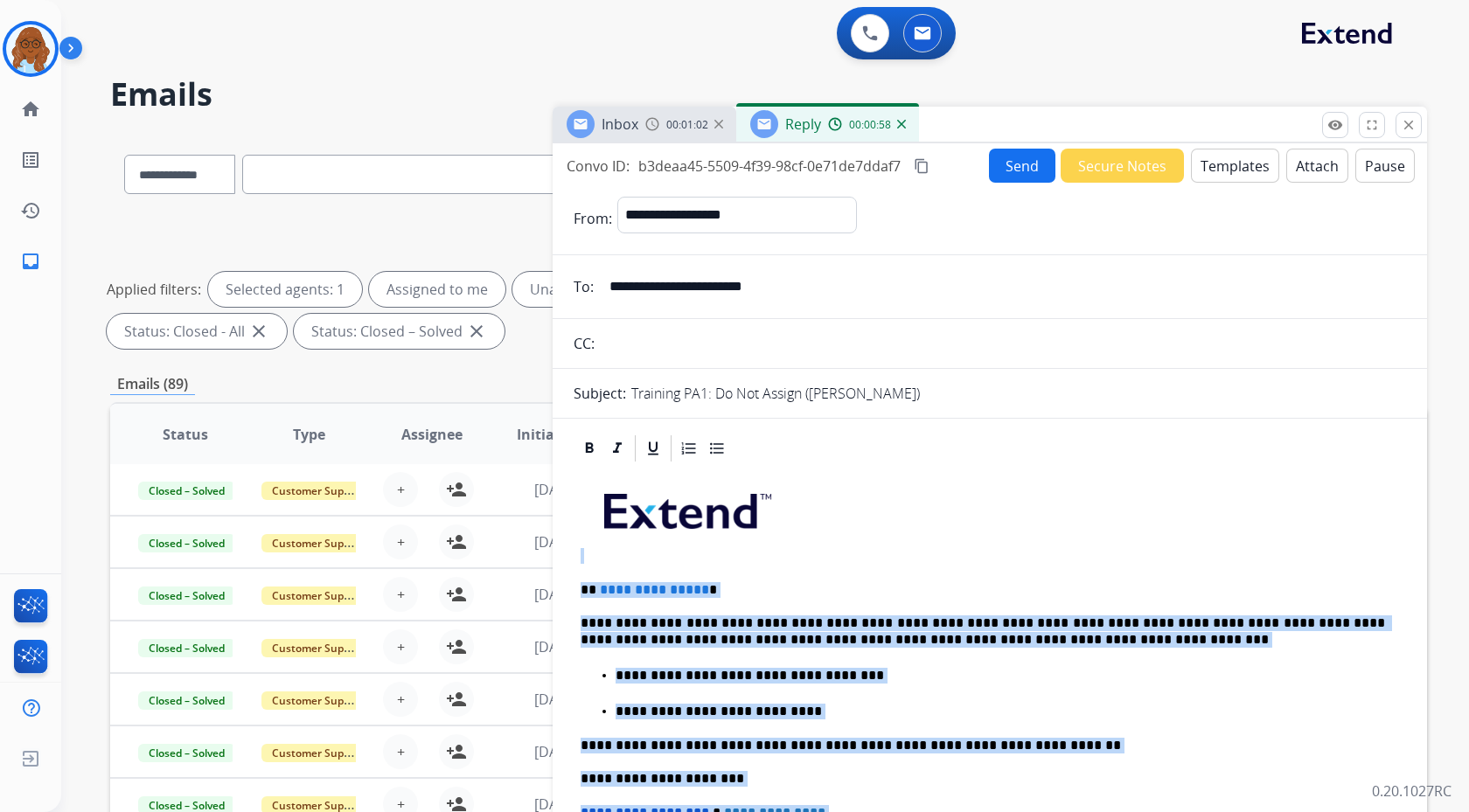 drag, startPoint x: 892, startPoint y: 456, endPoint x: 640, endPoint y: 481, distance: 253.237 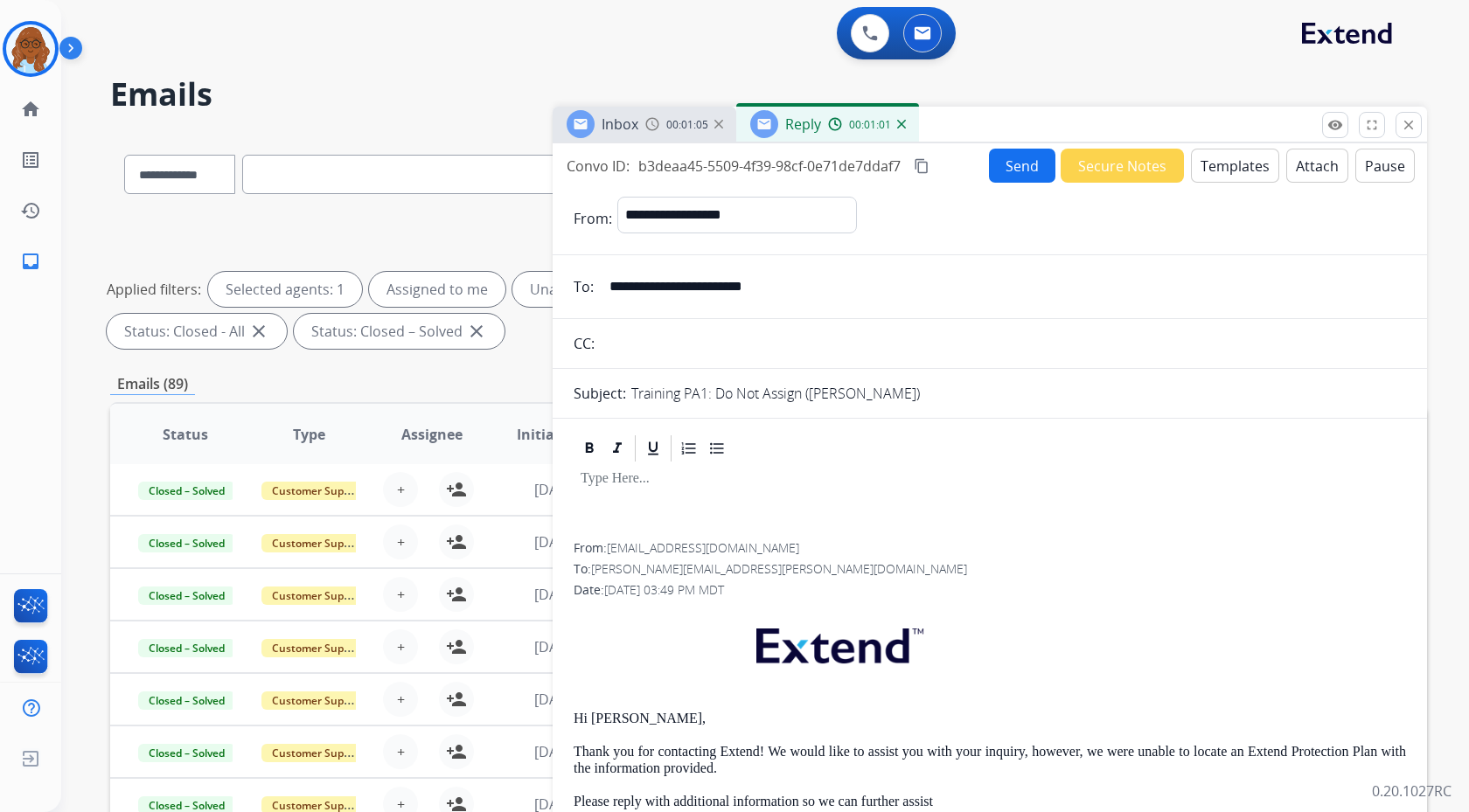drag, startPoint x: 765, startPoint y: 580, endPoint x: 679, endPoint y: 575, distance: 86.14523 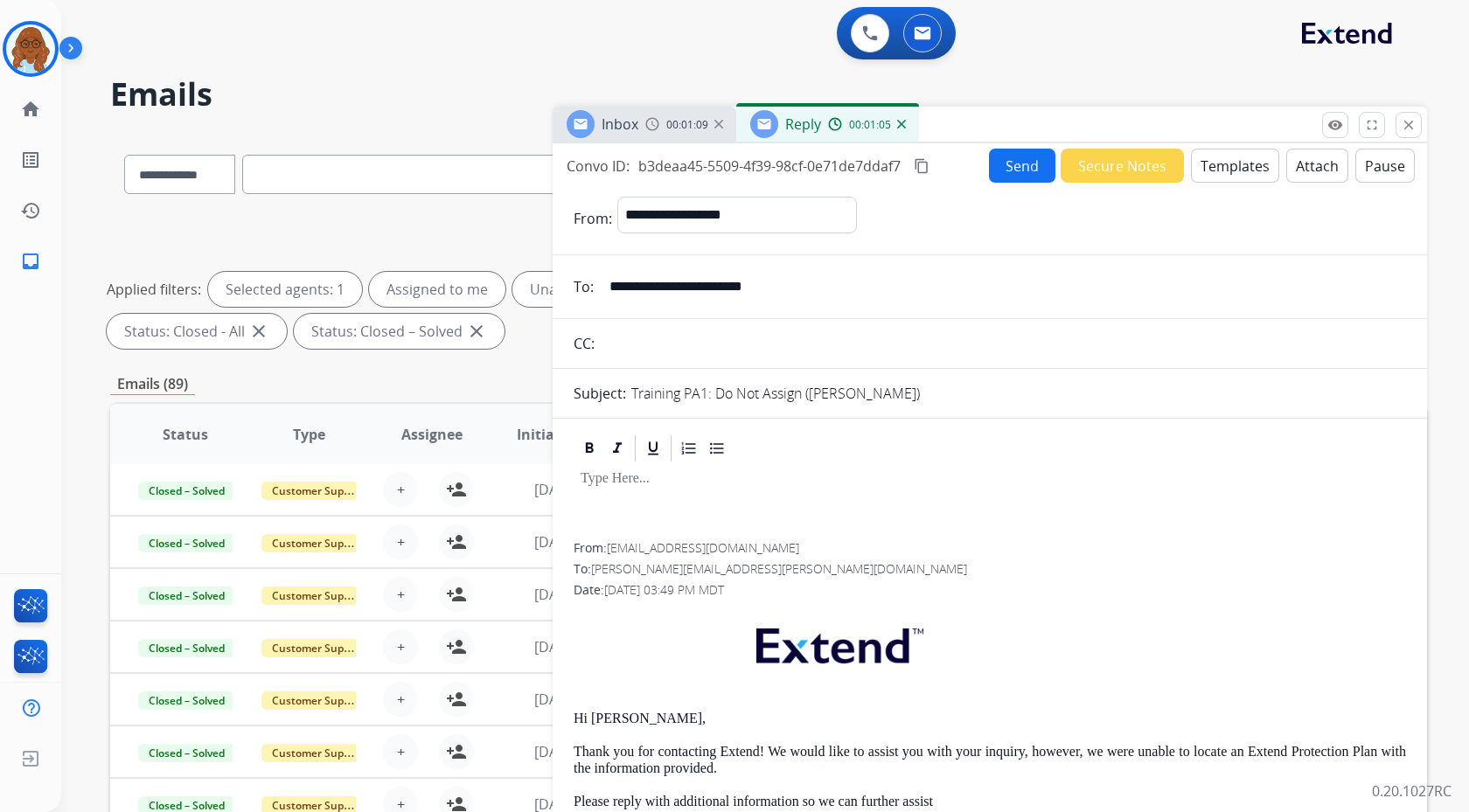 click on "Templates" at bounding box center (1235, 165) 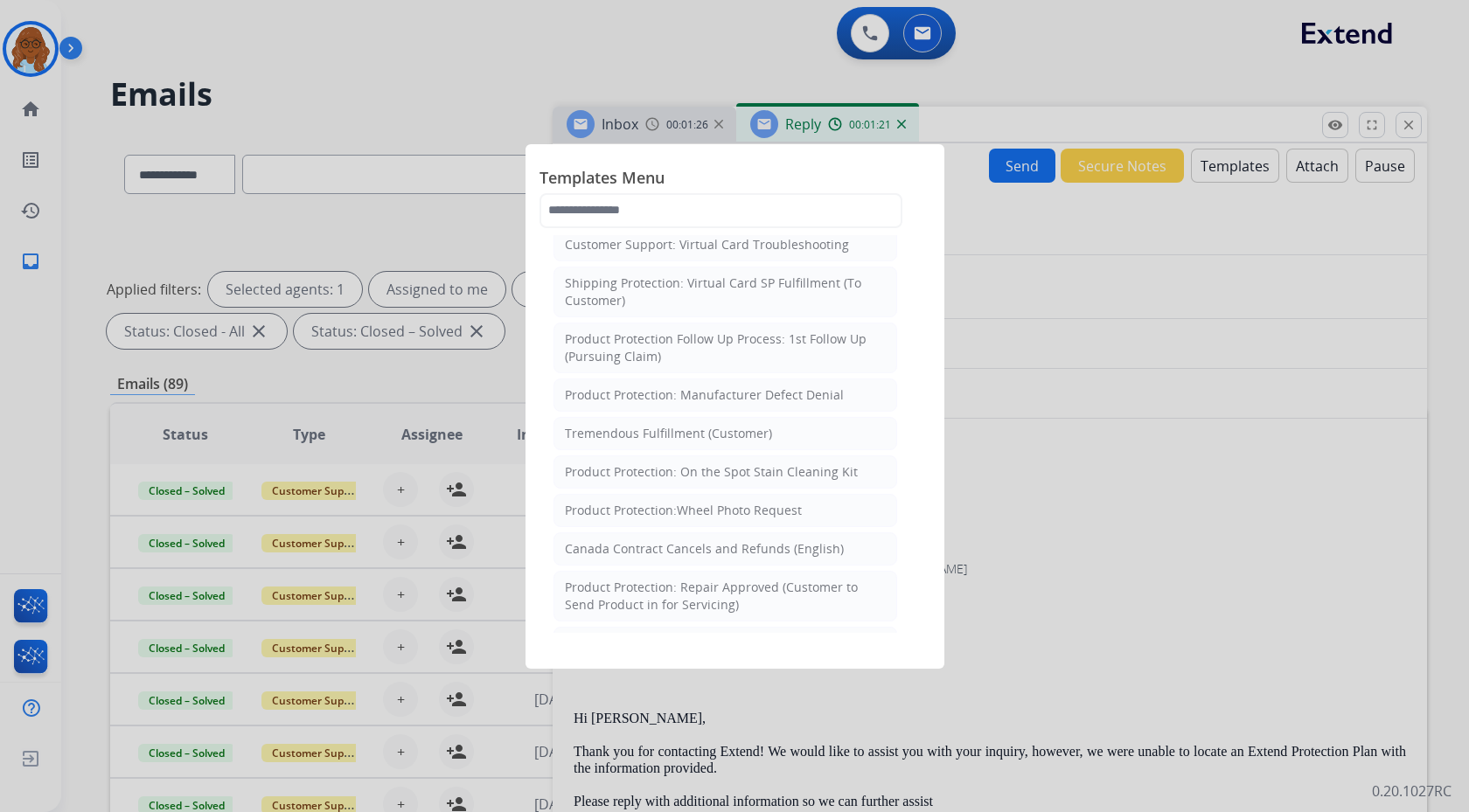 scroll, scrollTop: 548, scrollLeft: 0, axis: vertical 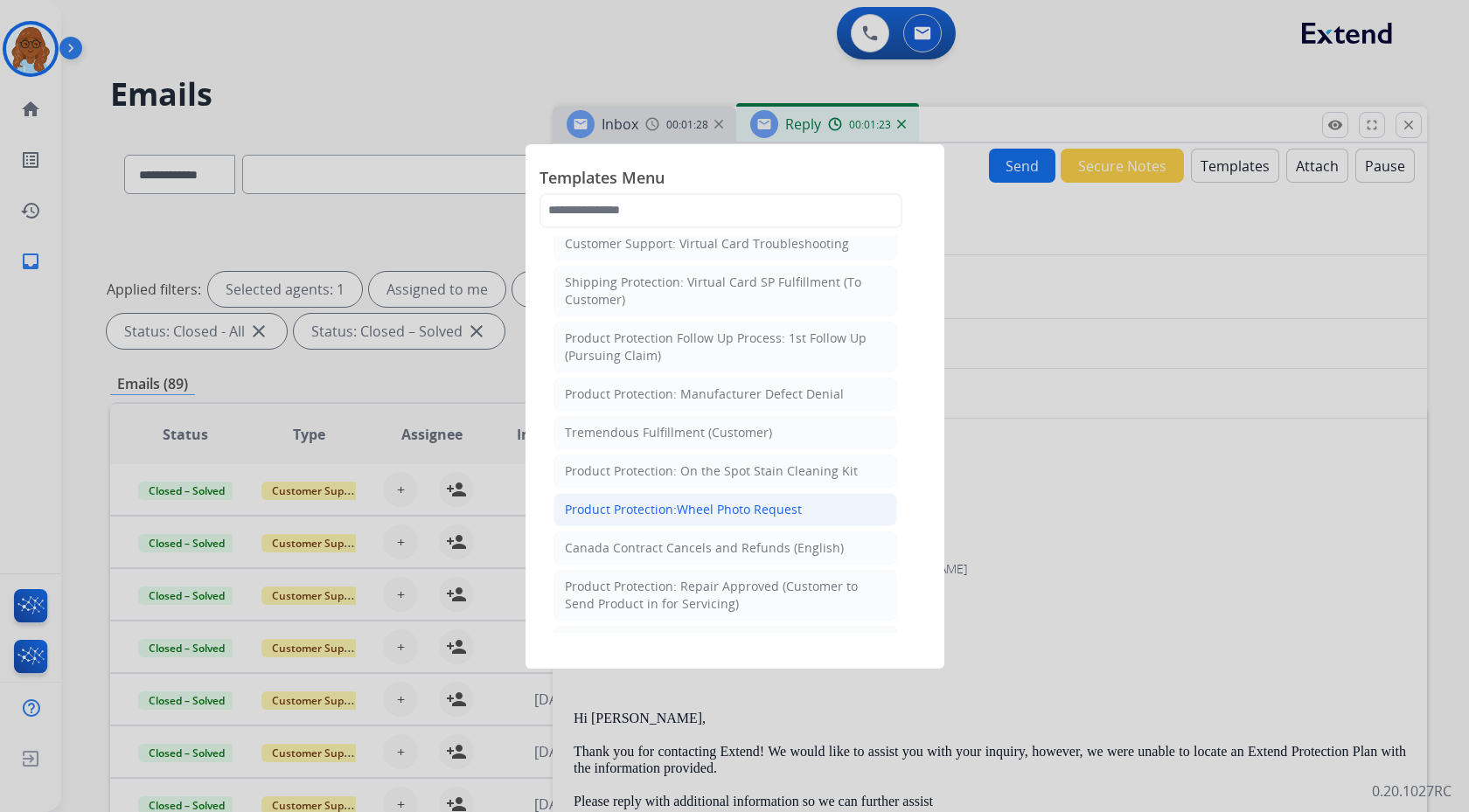 click on "Product Protection:Wheel Photo Request" 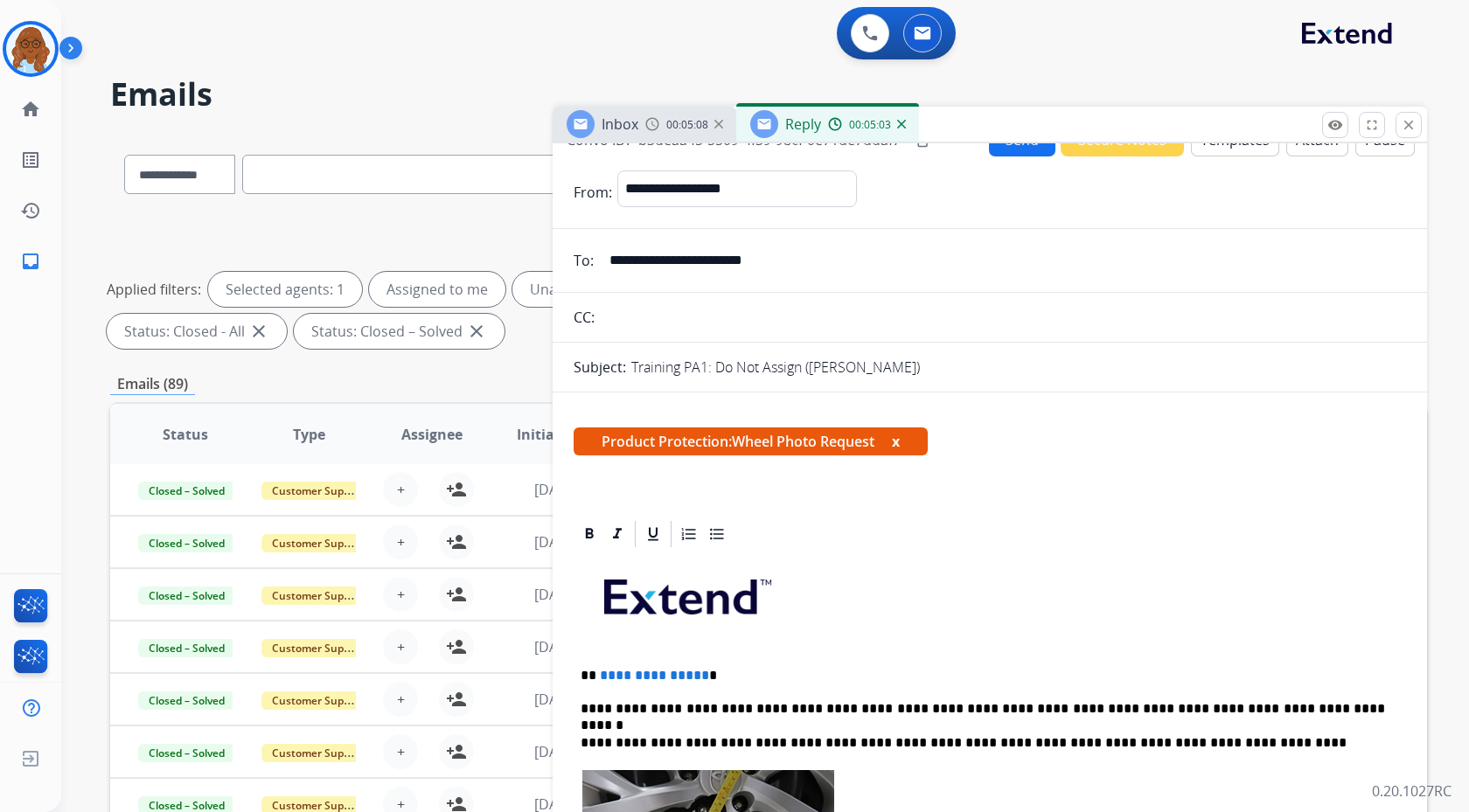 scroll, scrollTop: 0, scrollLeft: 0, axis: both 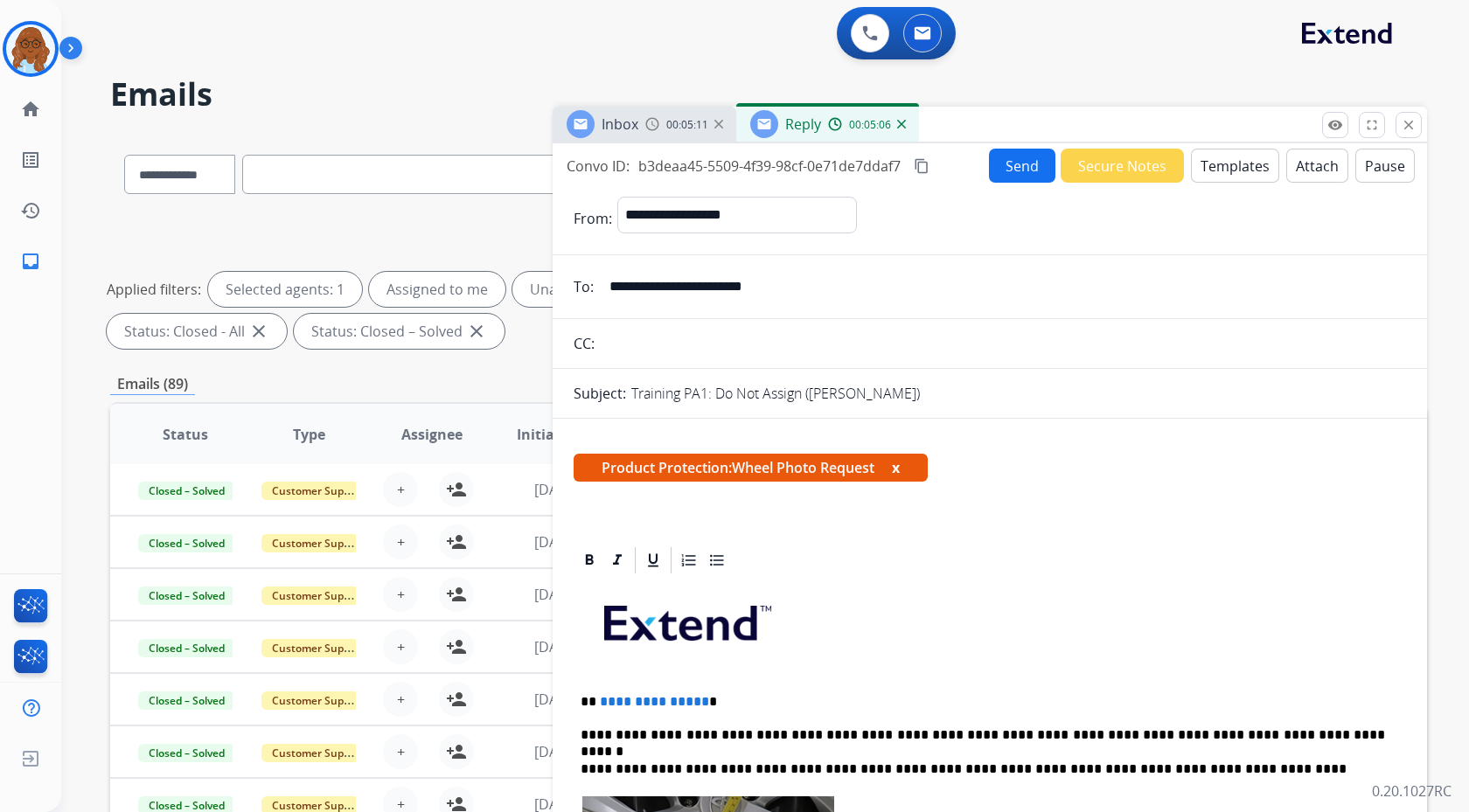 click on "x" at bounding box center (895, 468) 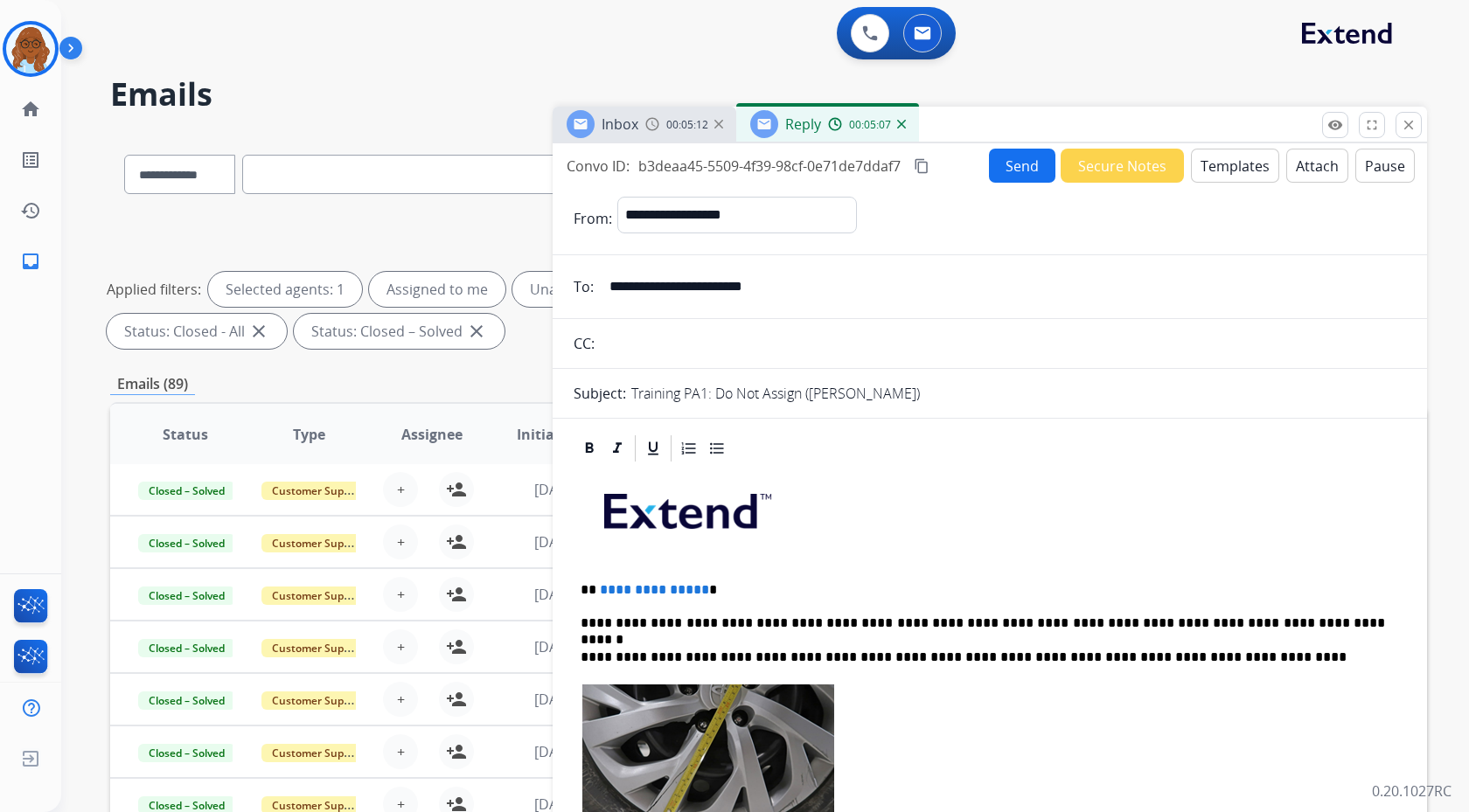 scroll, scrollTop: 130, scrollLeft: 0, axis: vertical 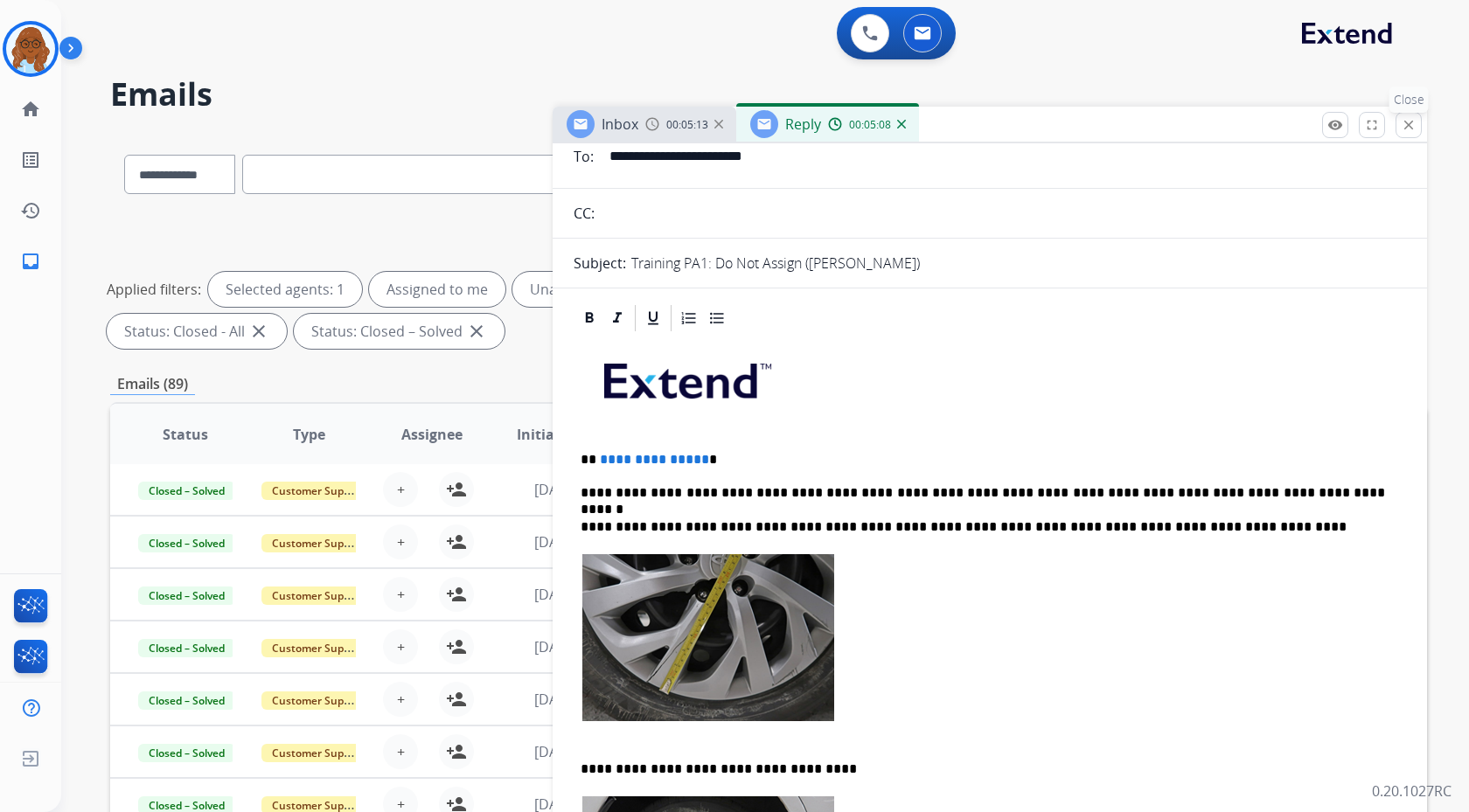 click on "close" at bounding box center [1409, 125] 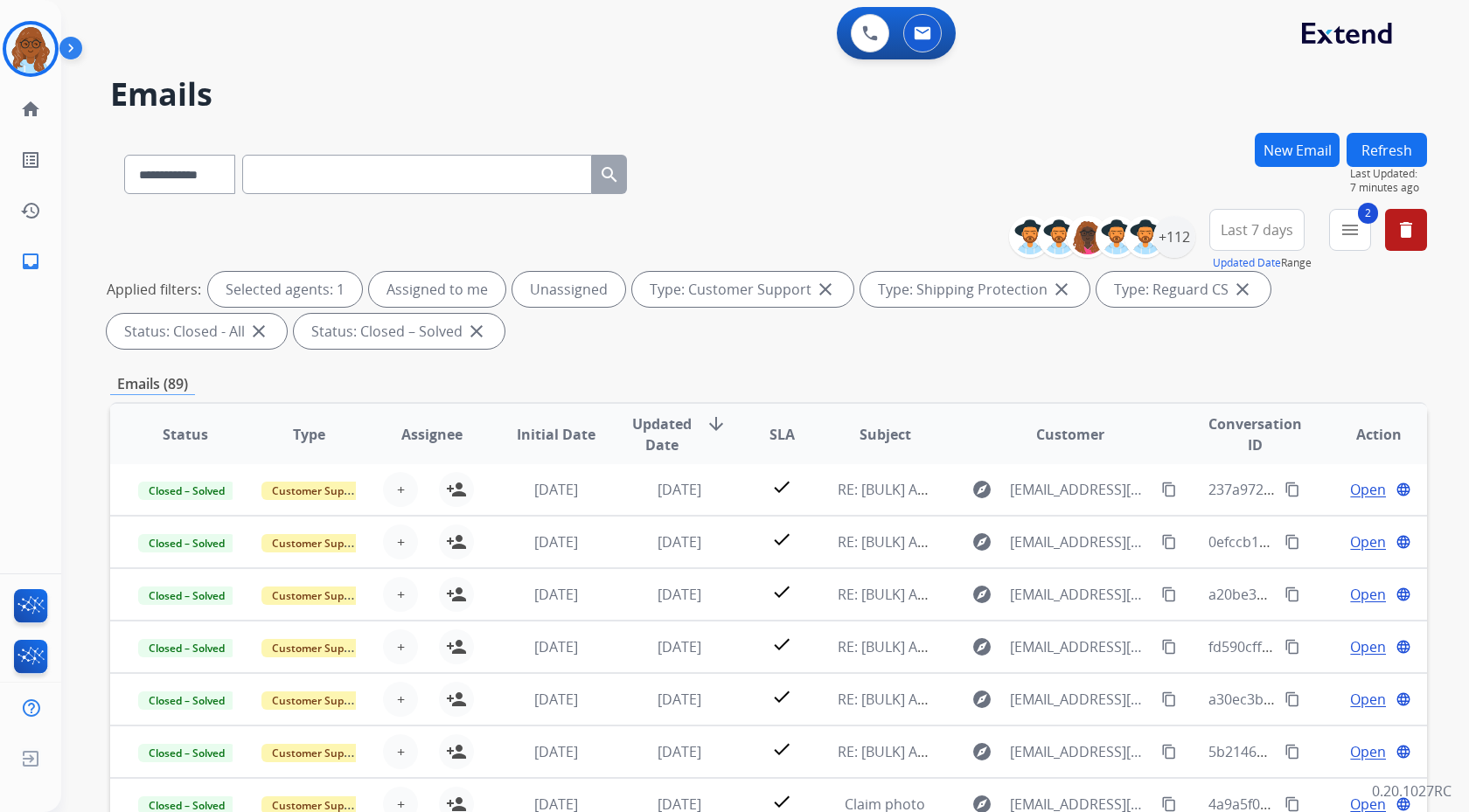 scroll, scrollTop: 267, scrollLeft: 0, axis: vertical 